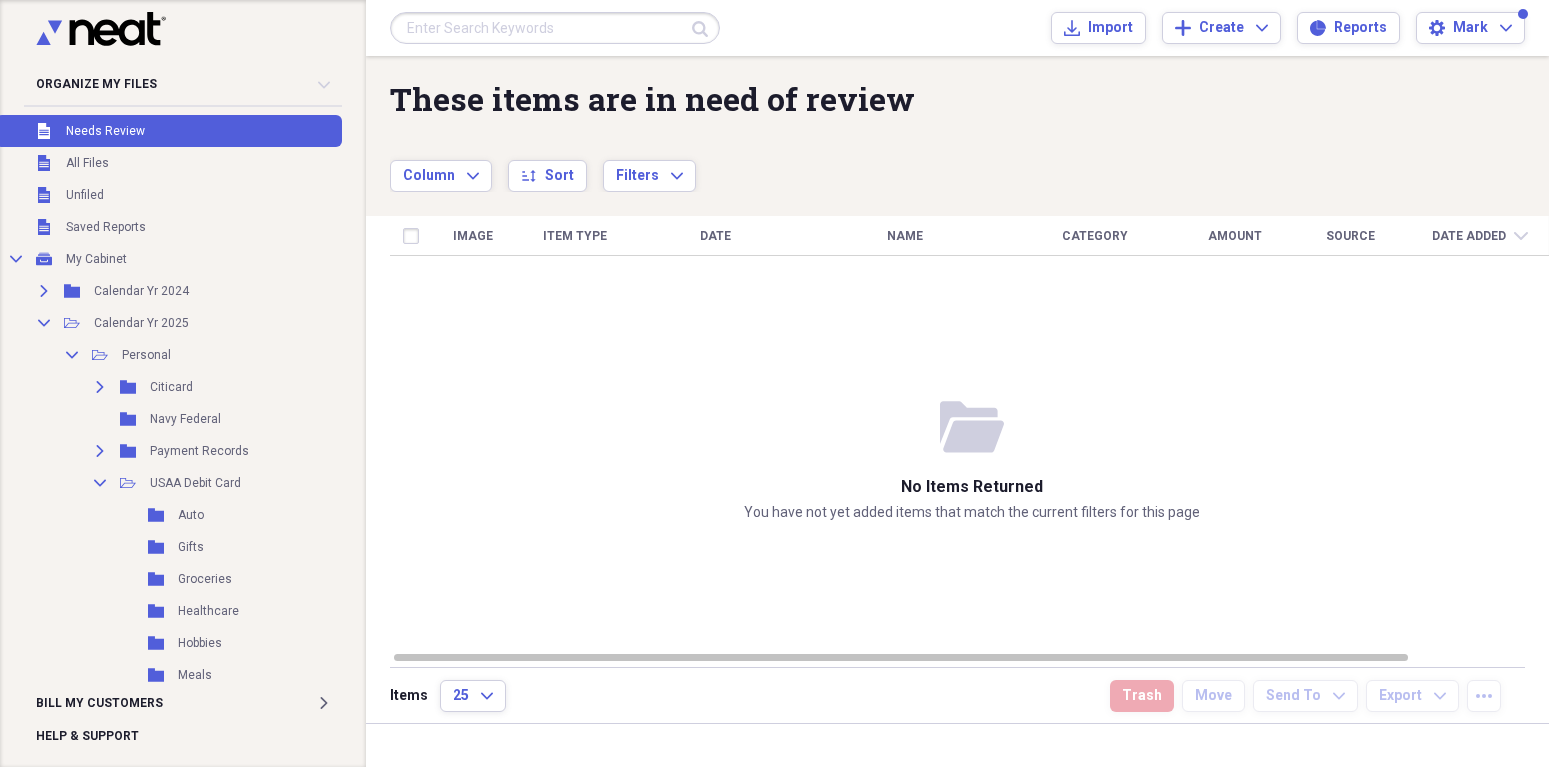 scroll, scrollTop: 0, scrollLeft: 0, axis: both 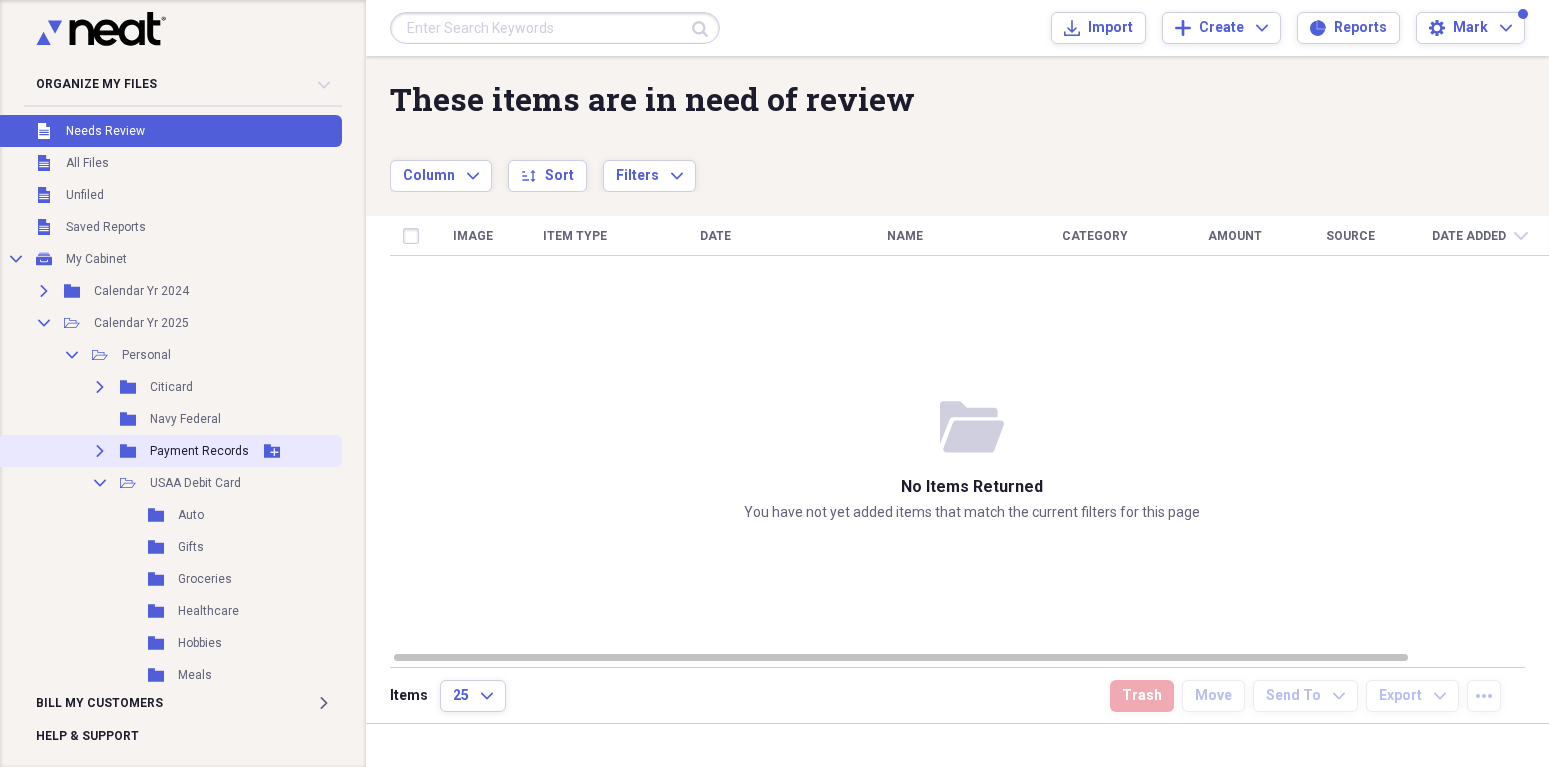 click on "Expand" 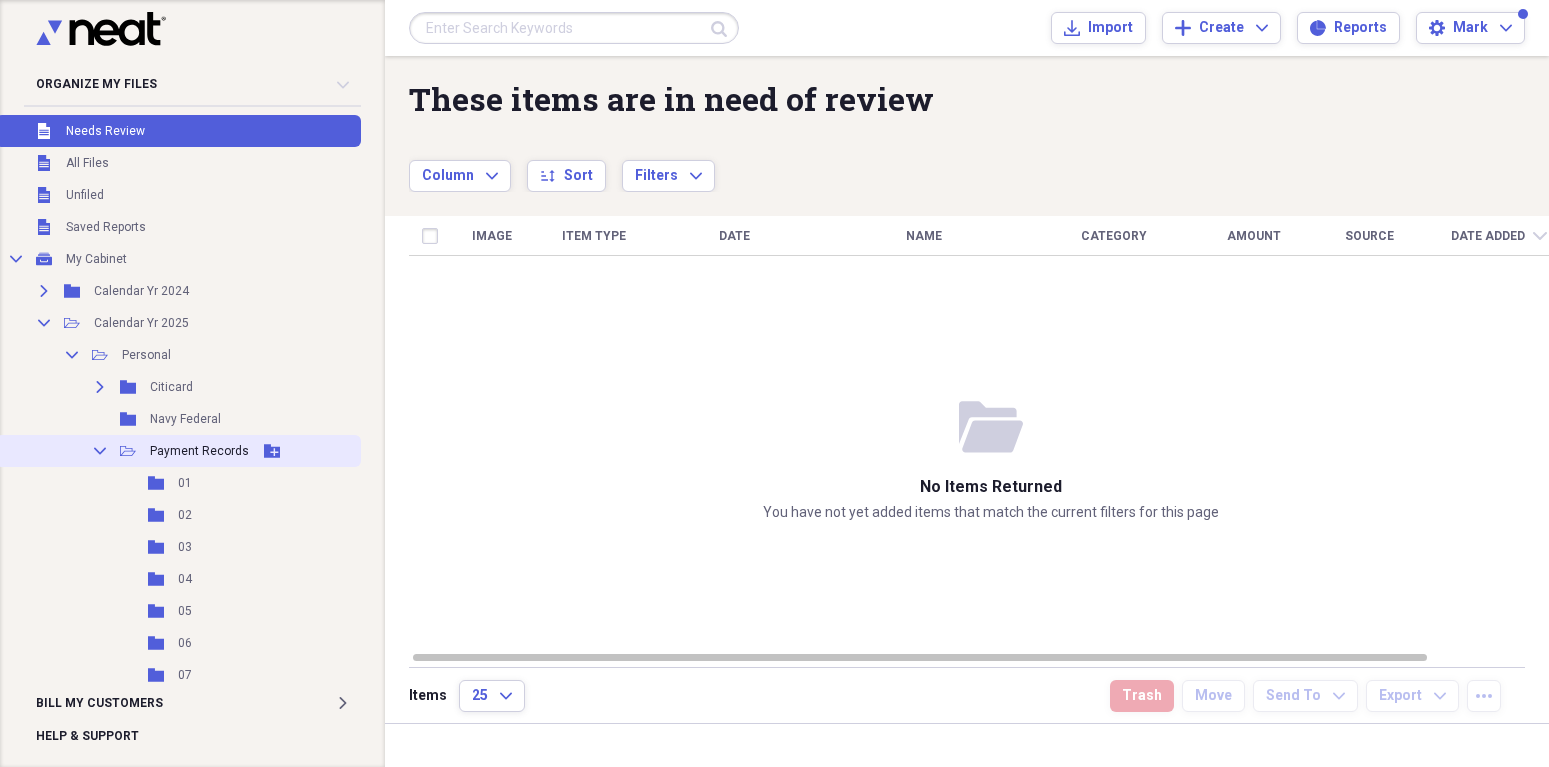 click 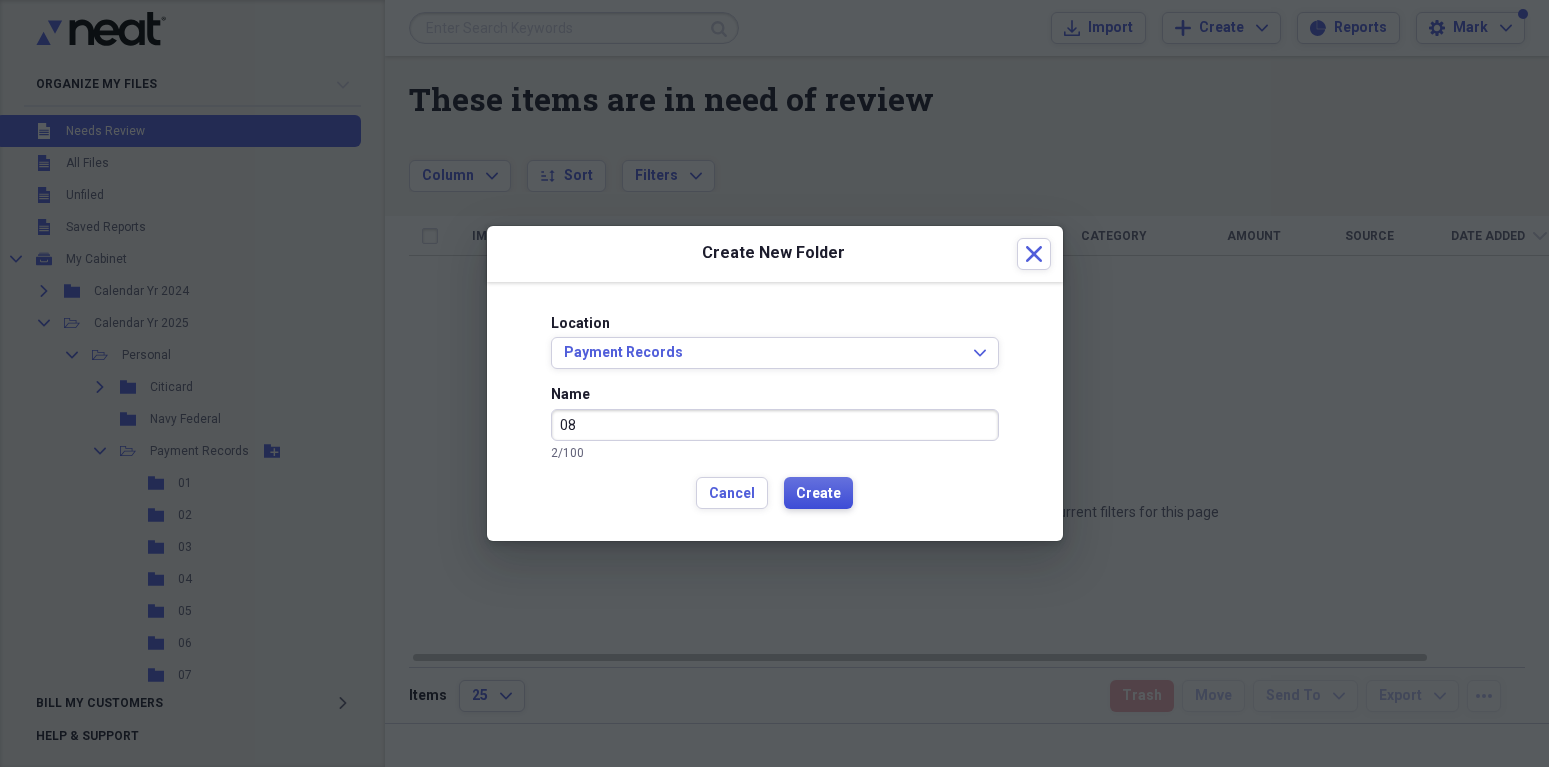type on "08" 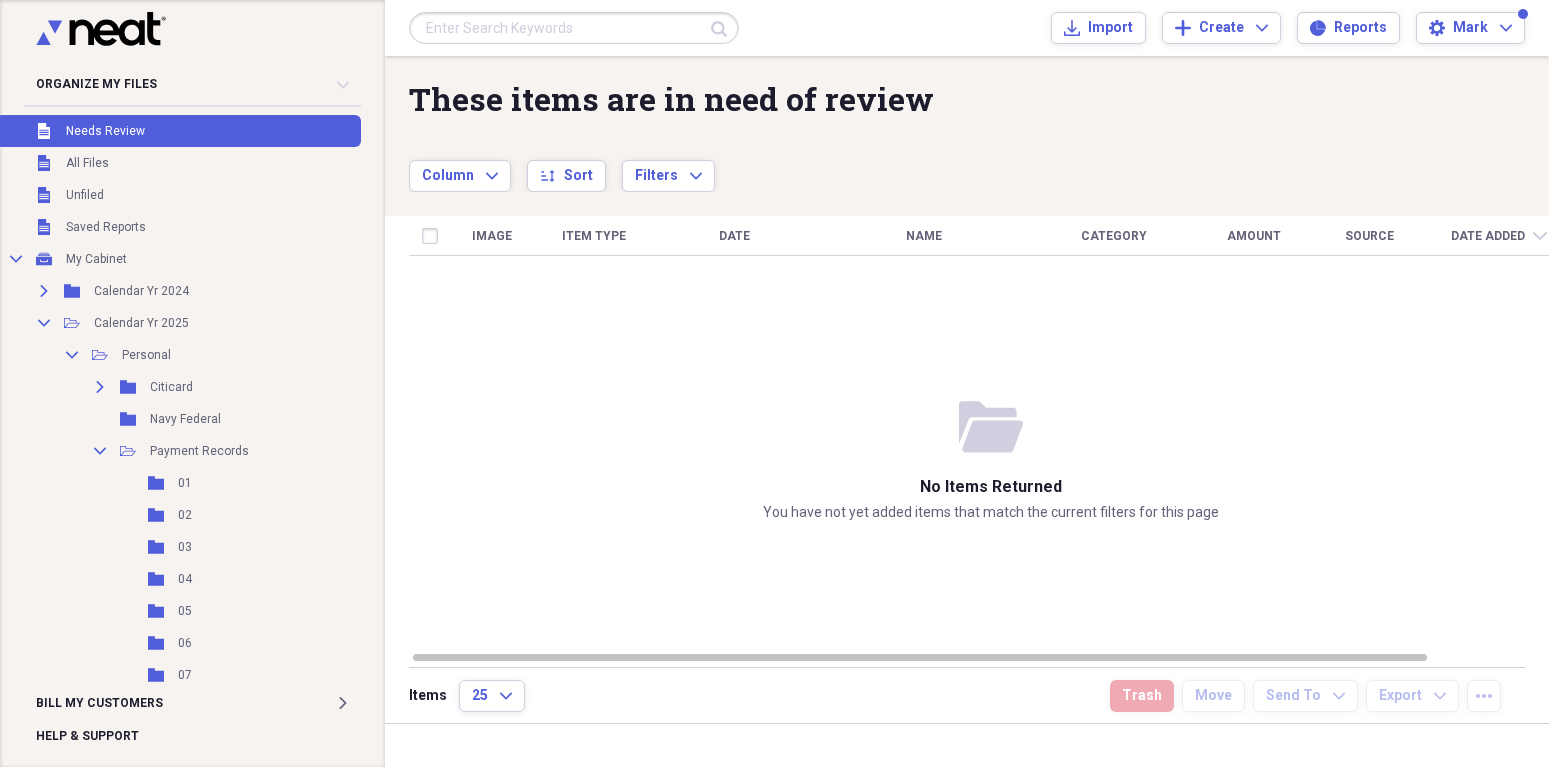 click on "Organize My Files Collapse Unfiled Needs Review Unfiled All Files Unfiled Unfiled Unfiled Saved Reports Collapse My Cabinet My Cabinet Add Folder Expand Folder Calendar Yr 2024 Add Folder Collapse Open Folder Calendar Yr 2025 Add Folder Collapse Open Folder Personal Add Folder Expand Folder Citicard Add Folder Folder Navy Federal Add Folder Collapse Open Folder Payment Records Add Folder Folder 01 Add Folder Folder 02 Add Folder Folder 03 Add Folder Folder 04 Add Folder Folder 05 Add Folder Folder 06 Add Folder Folder 07 Add Folder Folder 08 Add Folder Folder Charities Add Folder Folder Cl Mstr Add Folder Folder DE Add Folder Folder [PERSON_NAME] Add Folder Folder Honda Add Folder Folder Jeep Add Folder Folder PV COA Add Folder Folder Rocket Add Folder Collapse Open Folder Store Cards Add Folder Folder [PERSON_NAME] Add Folder Folder [PERSON_NAME] Add Folder Folder [PERSON_NAME] Add Folder Folder Talbots Add Folder Folder USAA Ins Add Folder Folder Verizon Add Folder Folder Xfinity Add Folder Collapse Open Folder USAA Debit Card Auto" at bounding box center (192, 383) 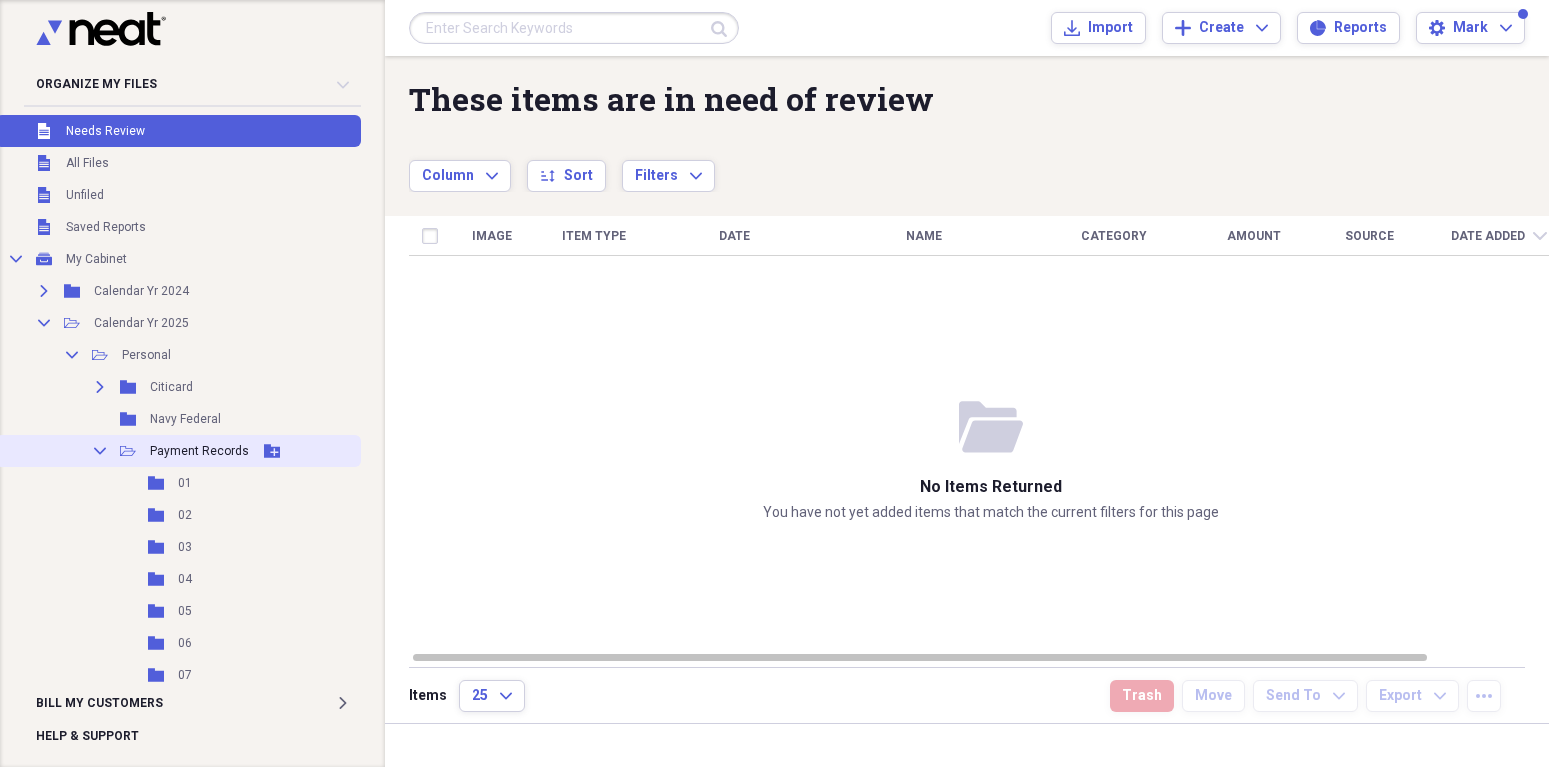 click on "Collapse Open Folder Payment Records Add Folder" at bounding box center (178, 451) 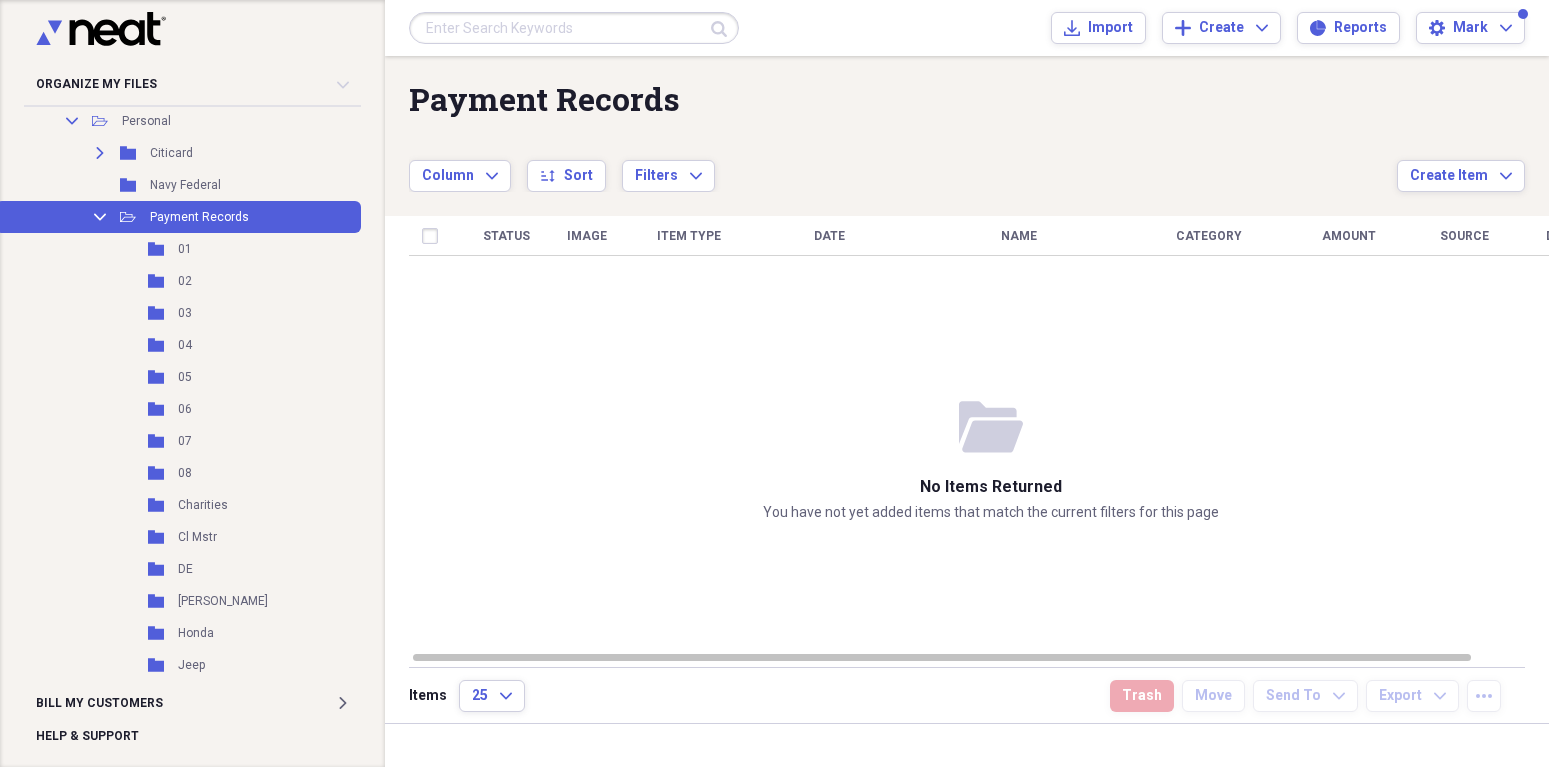scroll, scrollTop: 274, scrollLeft: 0, axis: vertical 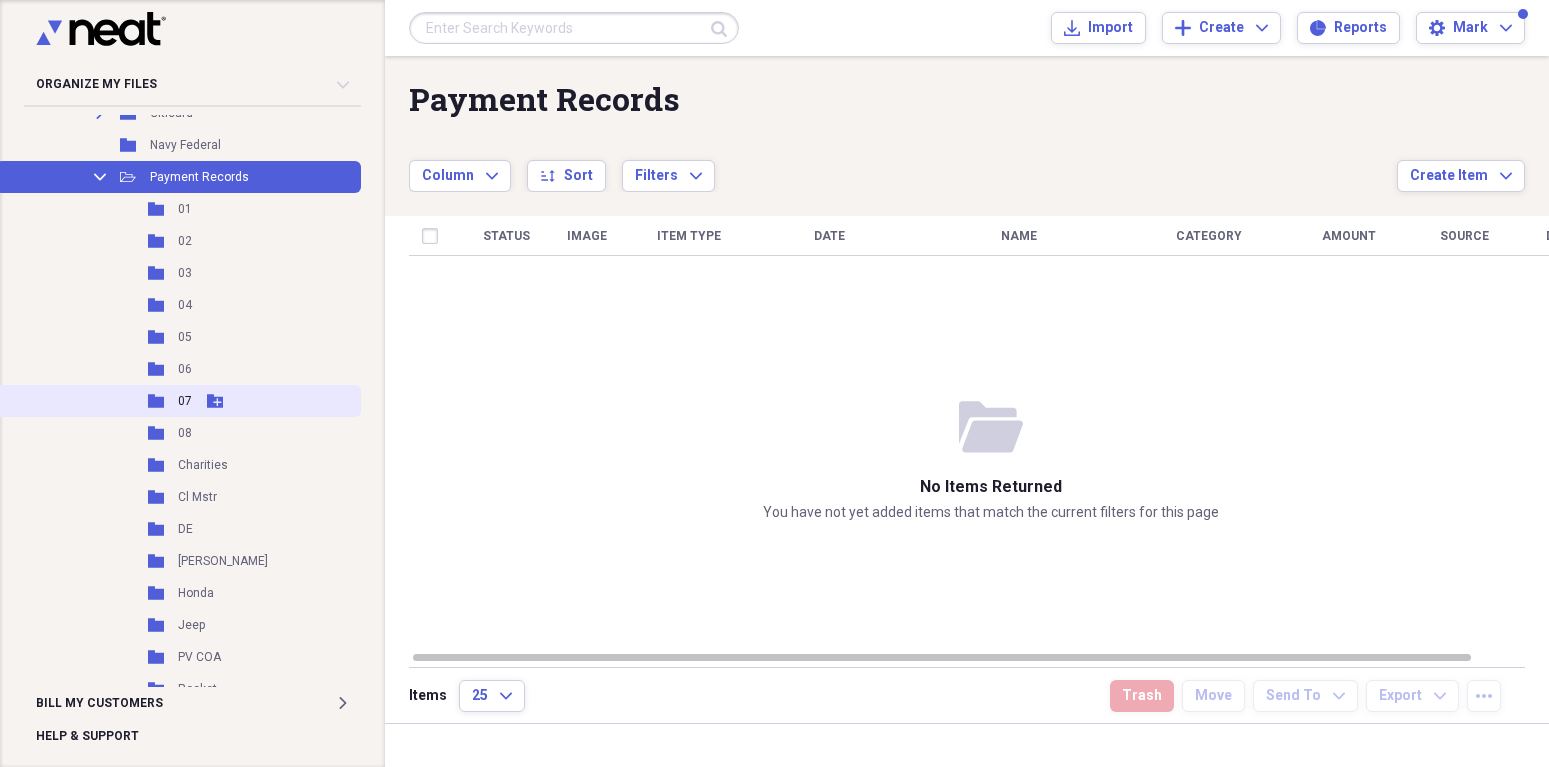 click on "07" at bounding box center (185, 401) 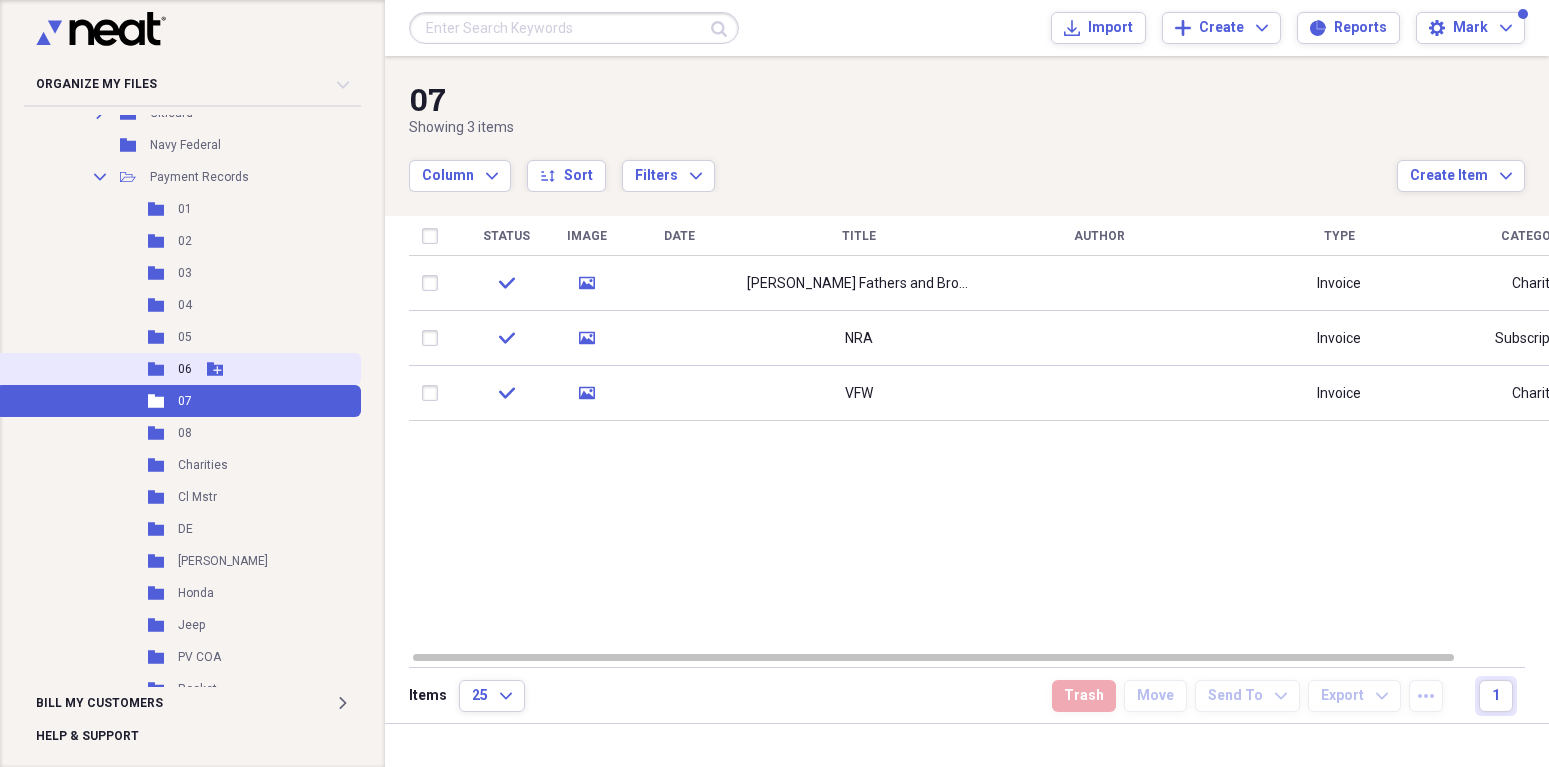 click on "Folder 06 Add Folder" at bounding box center (178, 369) 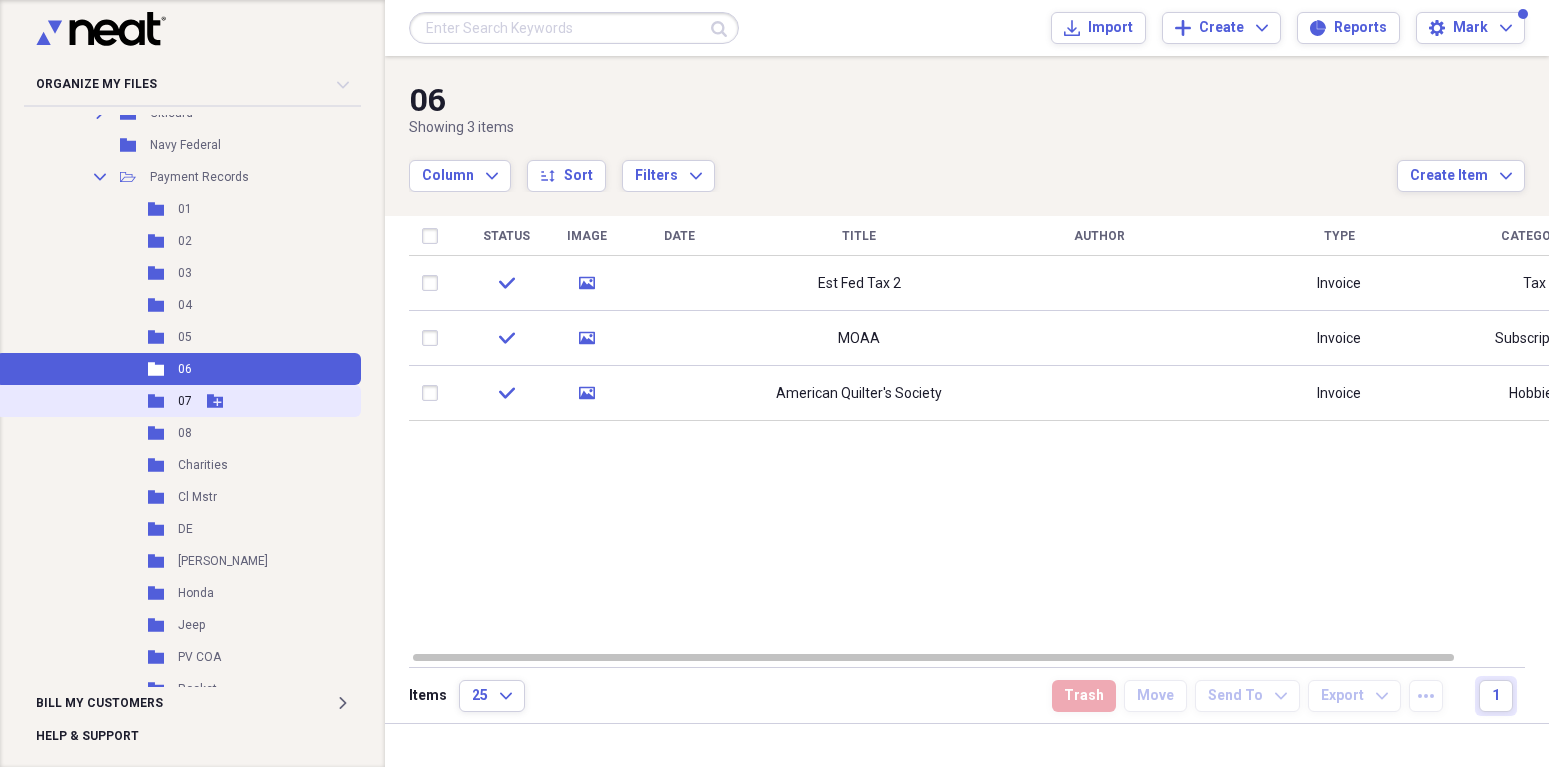 click on "Folder 07 Add Folder" at bounding box center (178, 401) 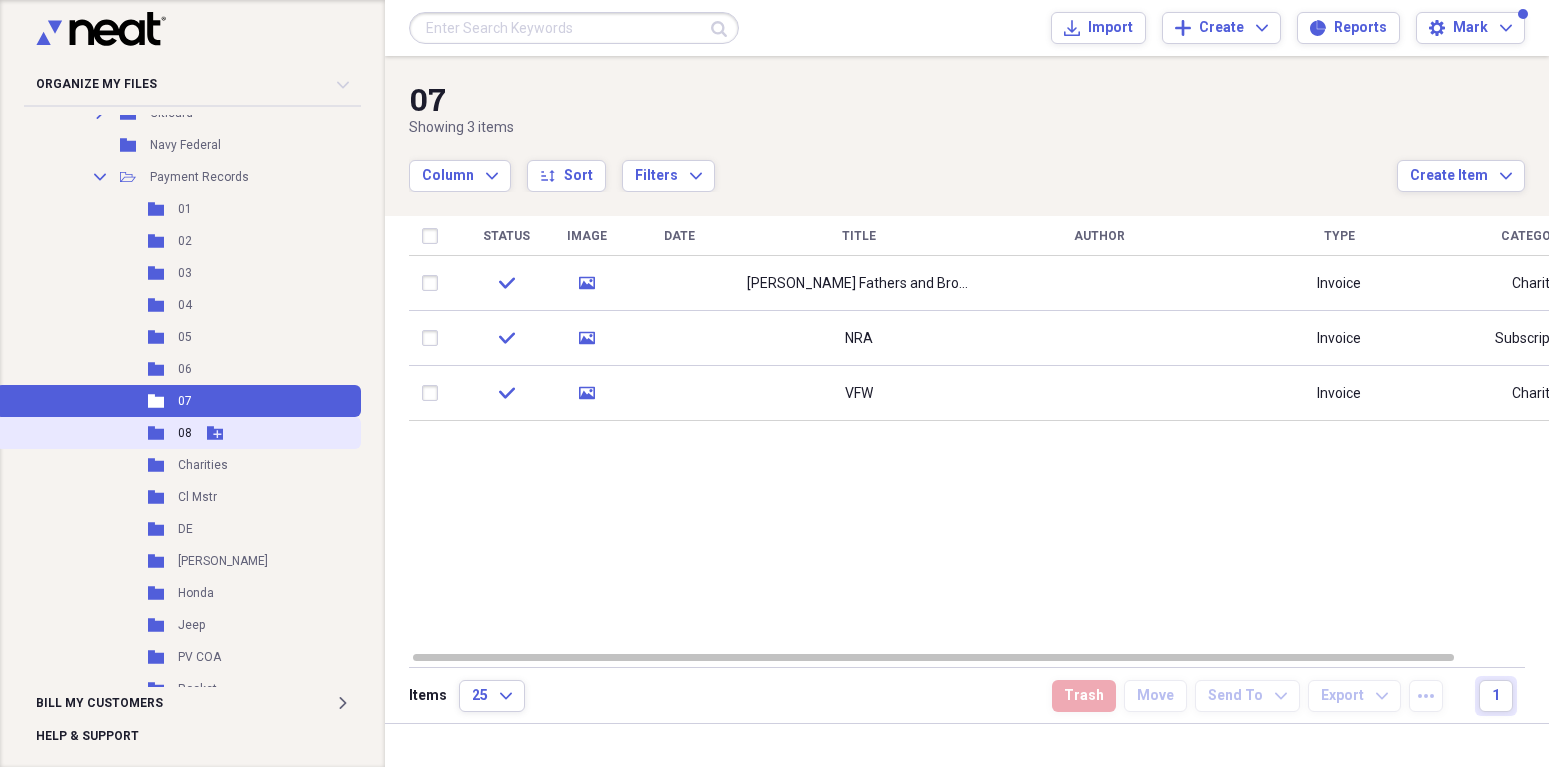 click on "08" at bounding box center (185, 433) 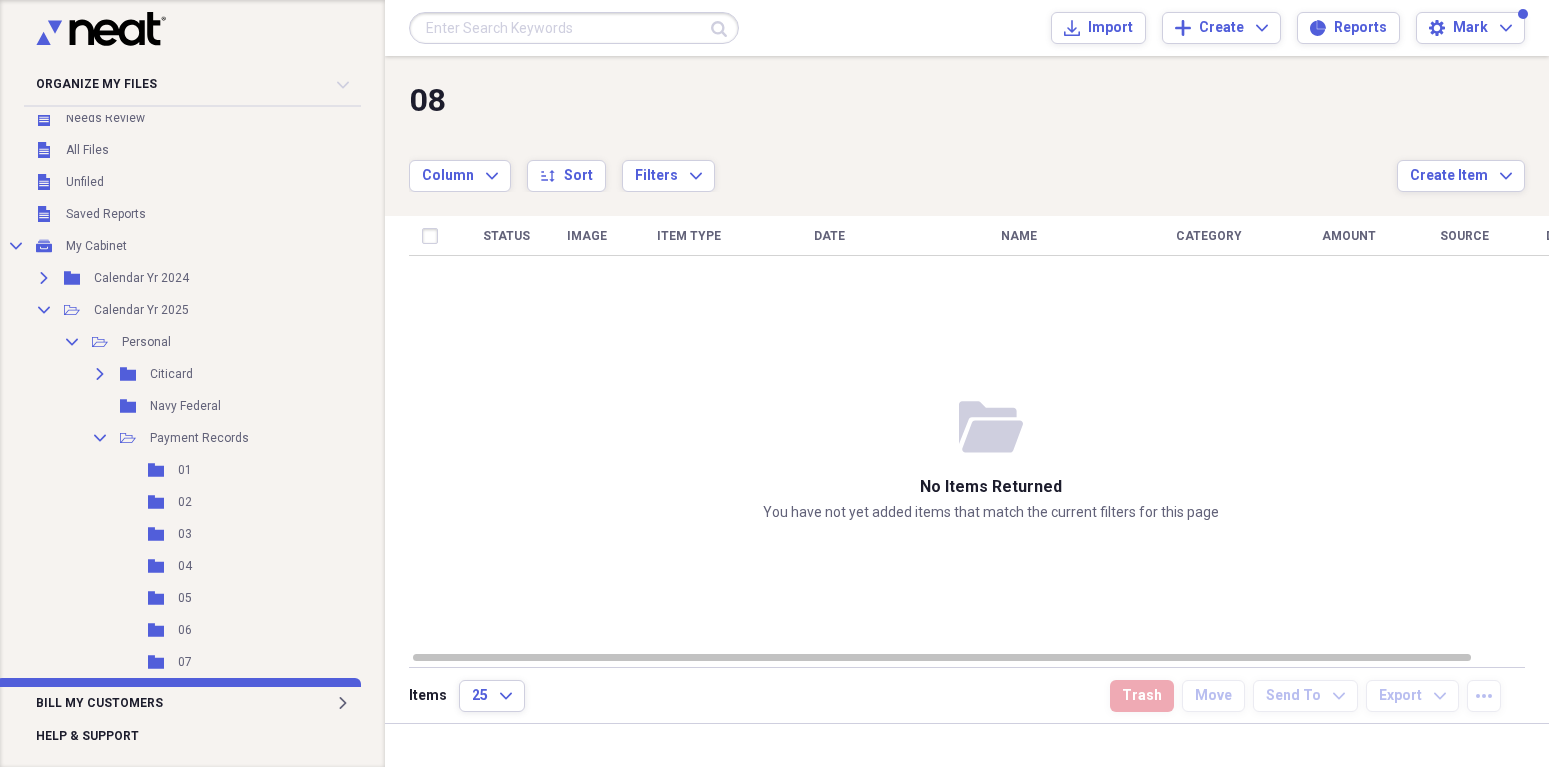 scroll, scrollTop: 0, scrollLeft: 0, axis: both 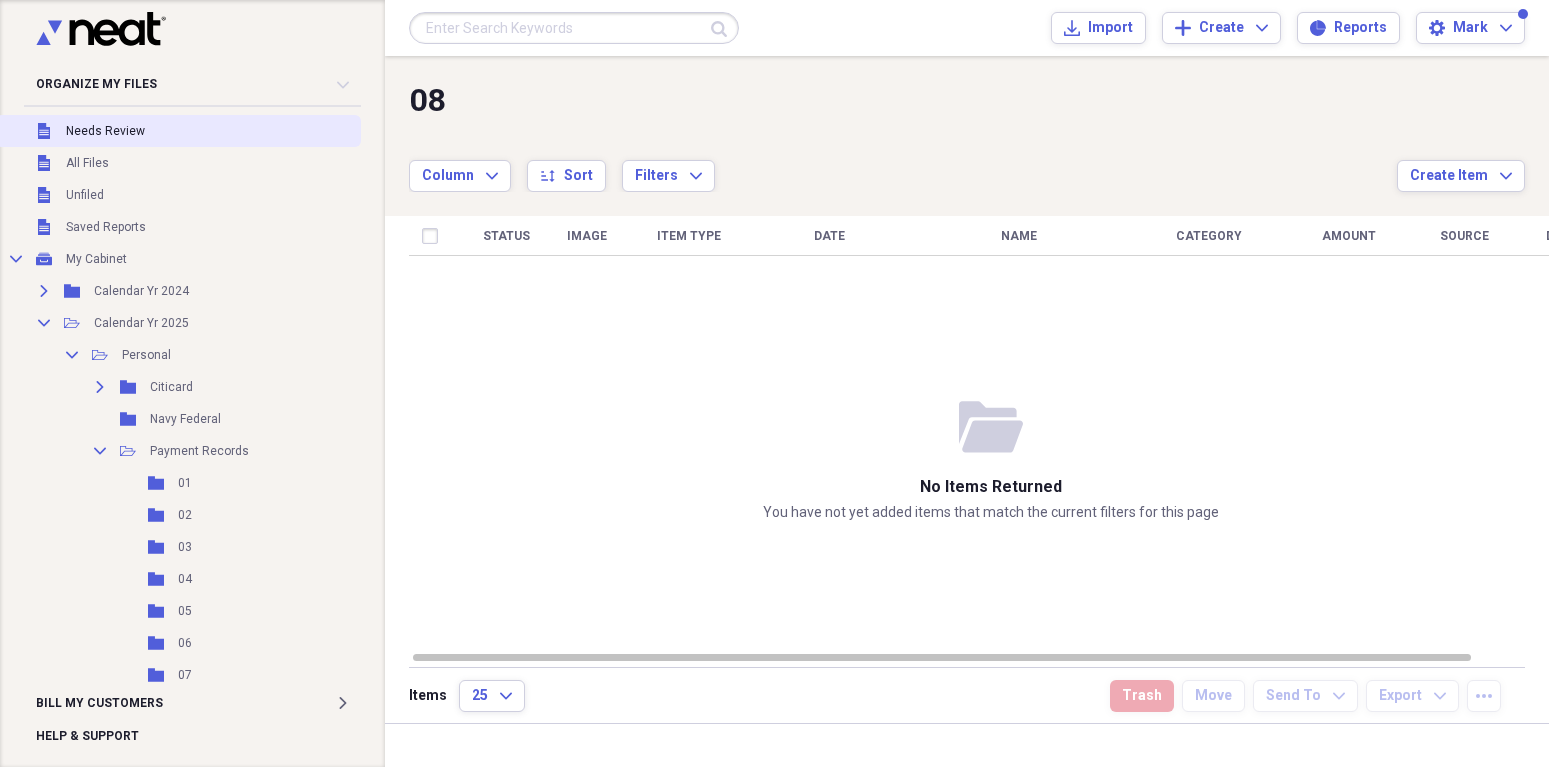 click on "Needs Review" at bounding box center [105, 131] 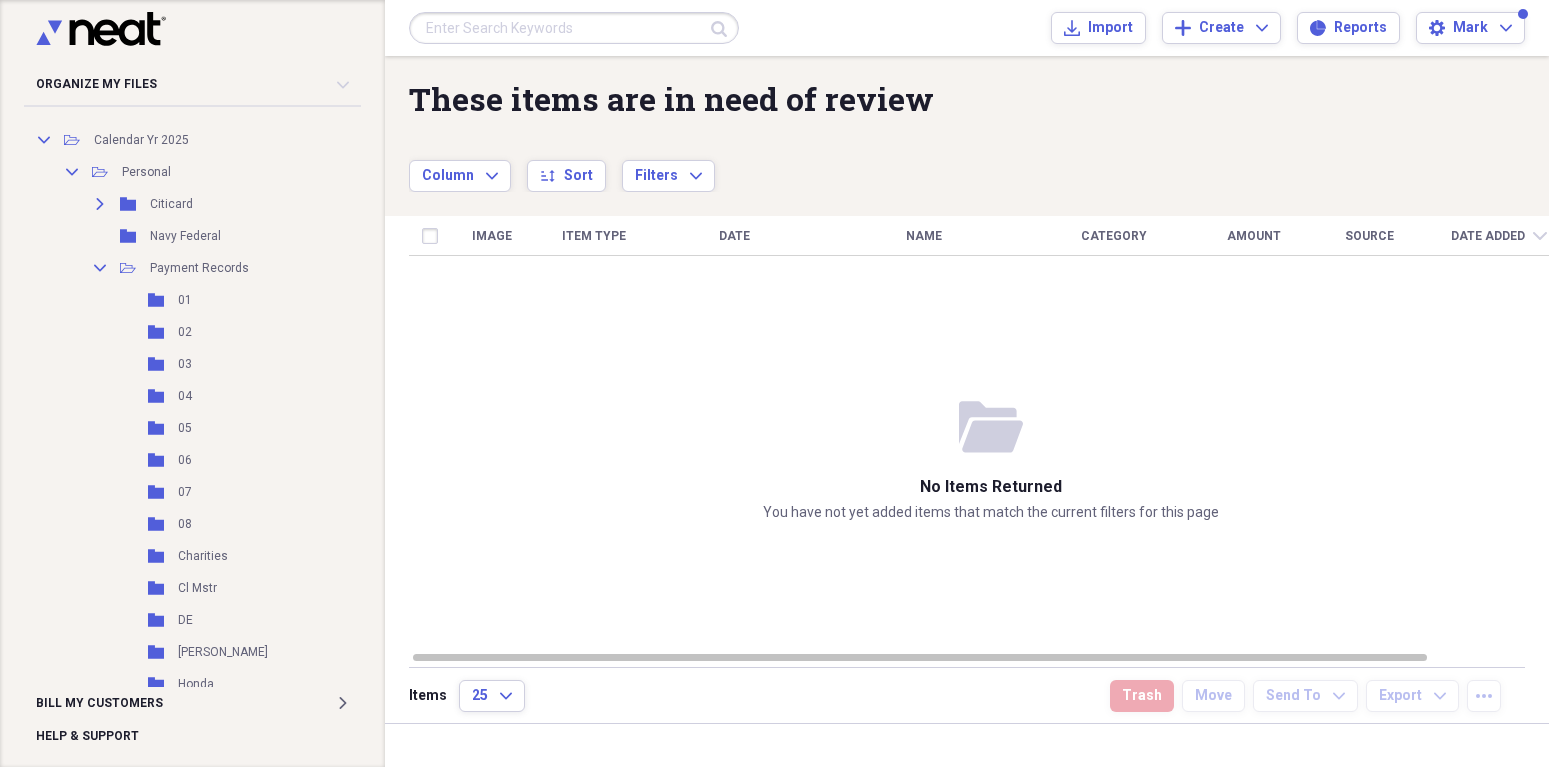 scroll, scrollTop: 186, scrollLeft: 0, axis: vertical 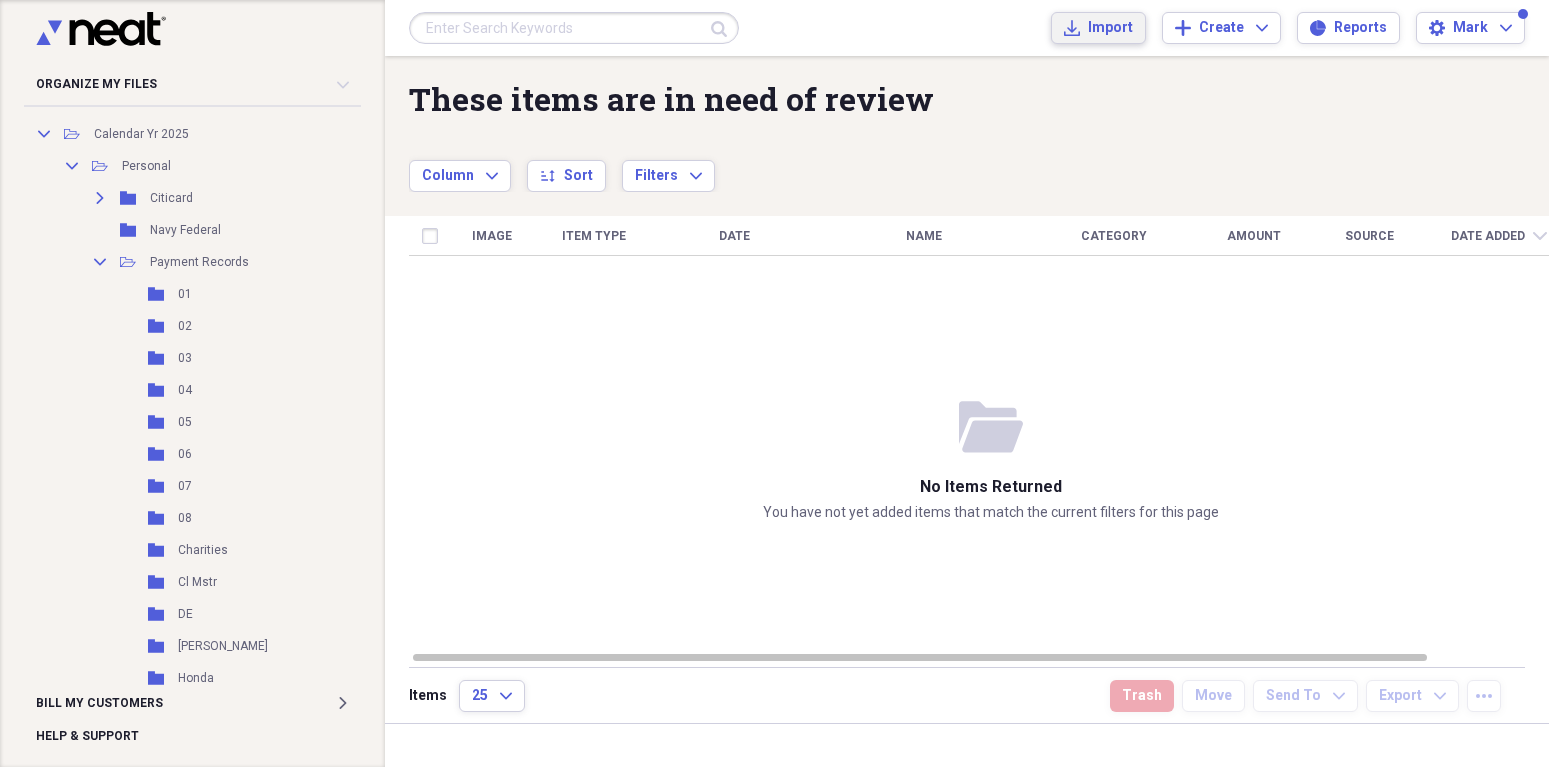 click on "Import" at bounding box center (1110, 28) 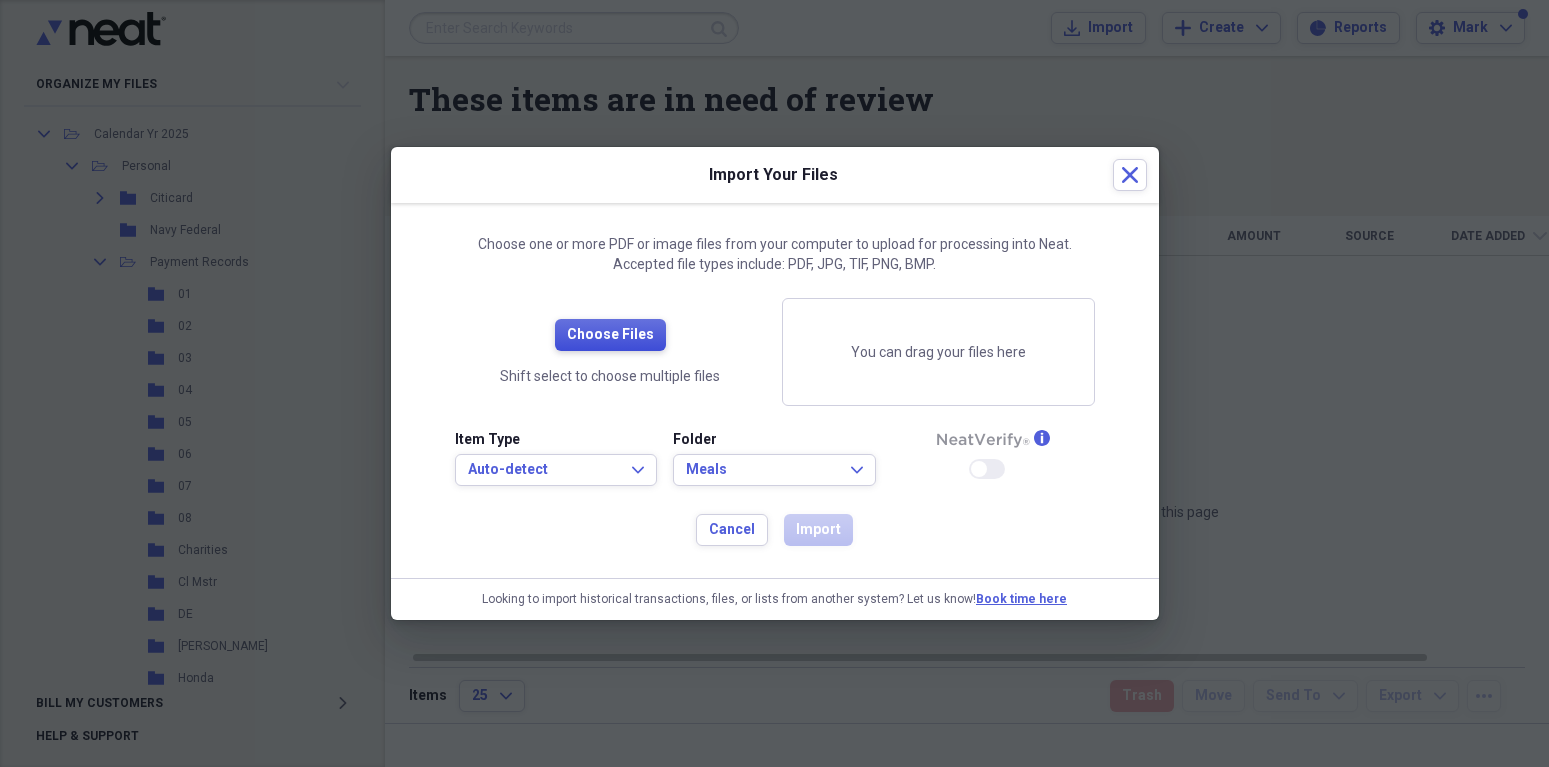 click on "Choose Files" at bounding box center (610, 335) 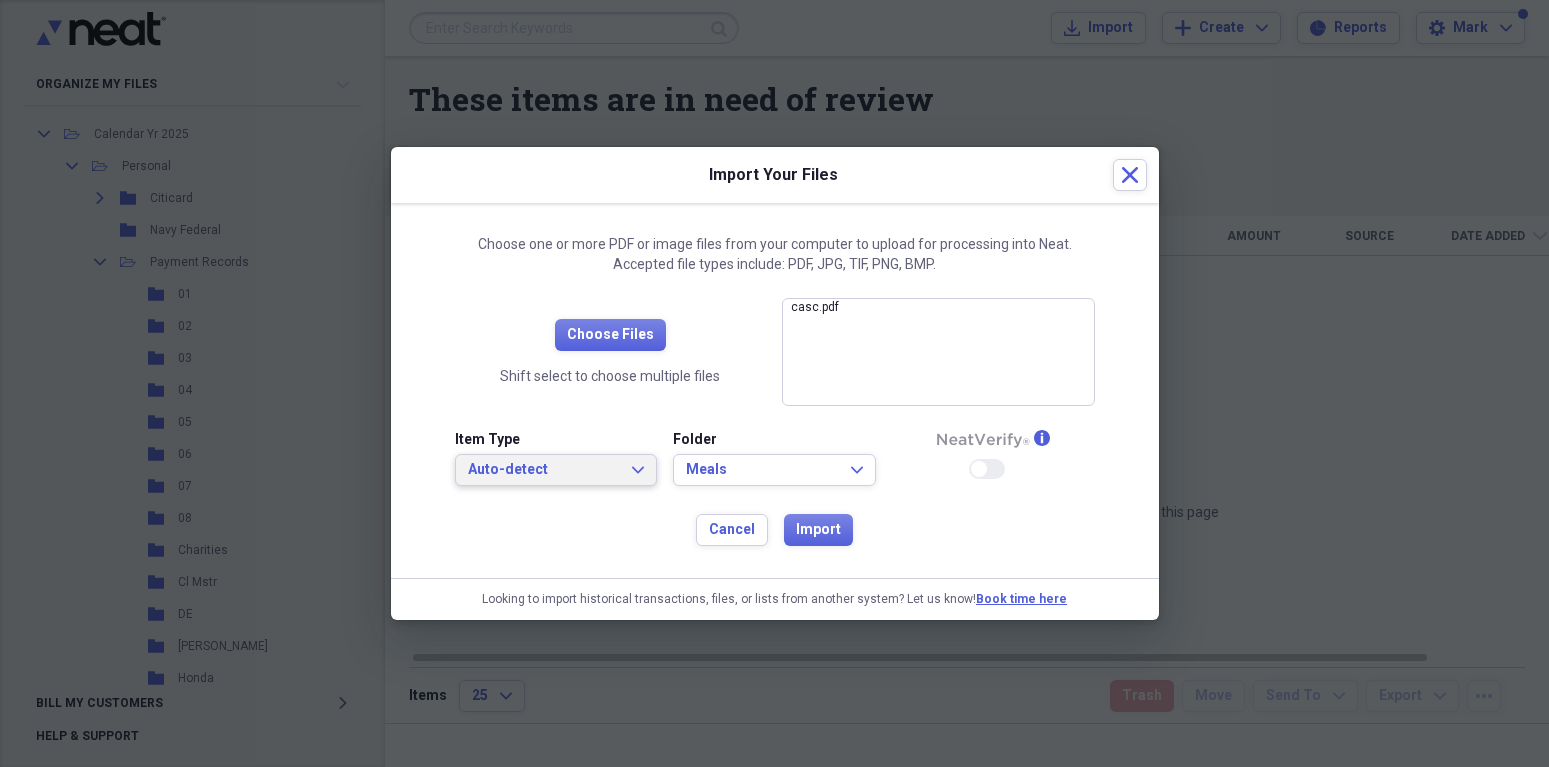click on "Auto-detect Expand" at bounding box center [556, 470] 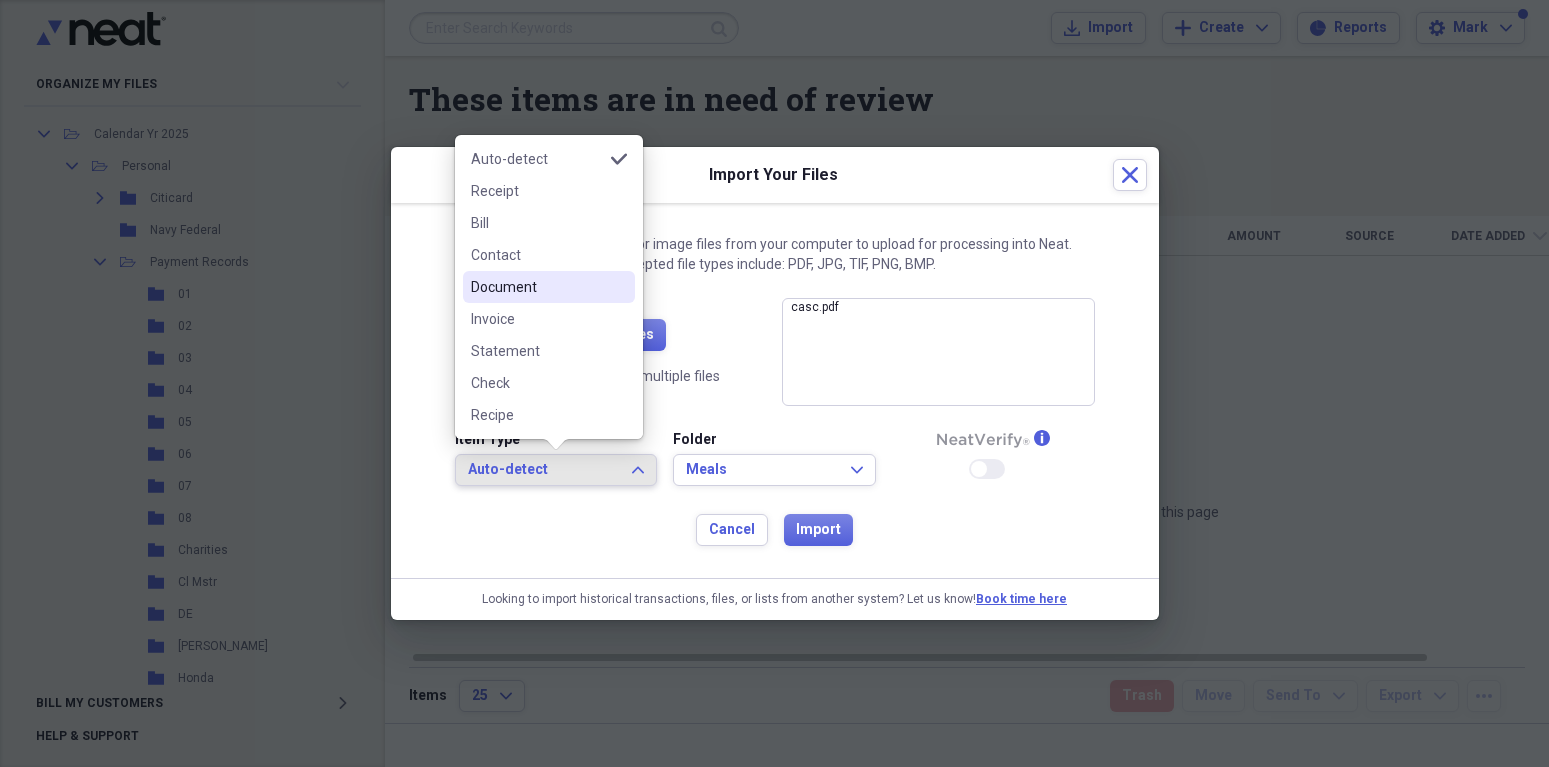 click on "Document" at bounding box center (537, 287) 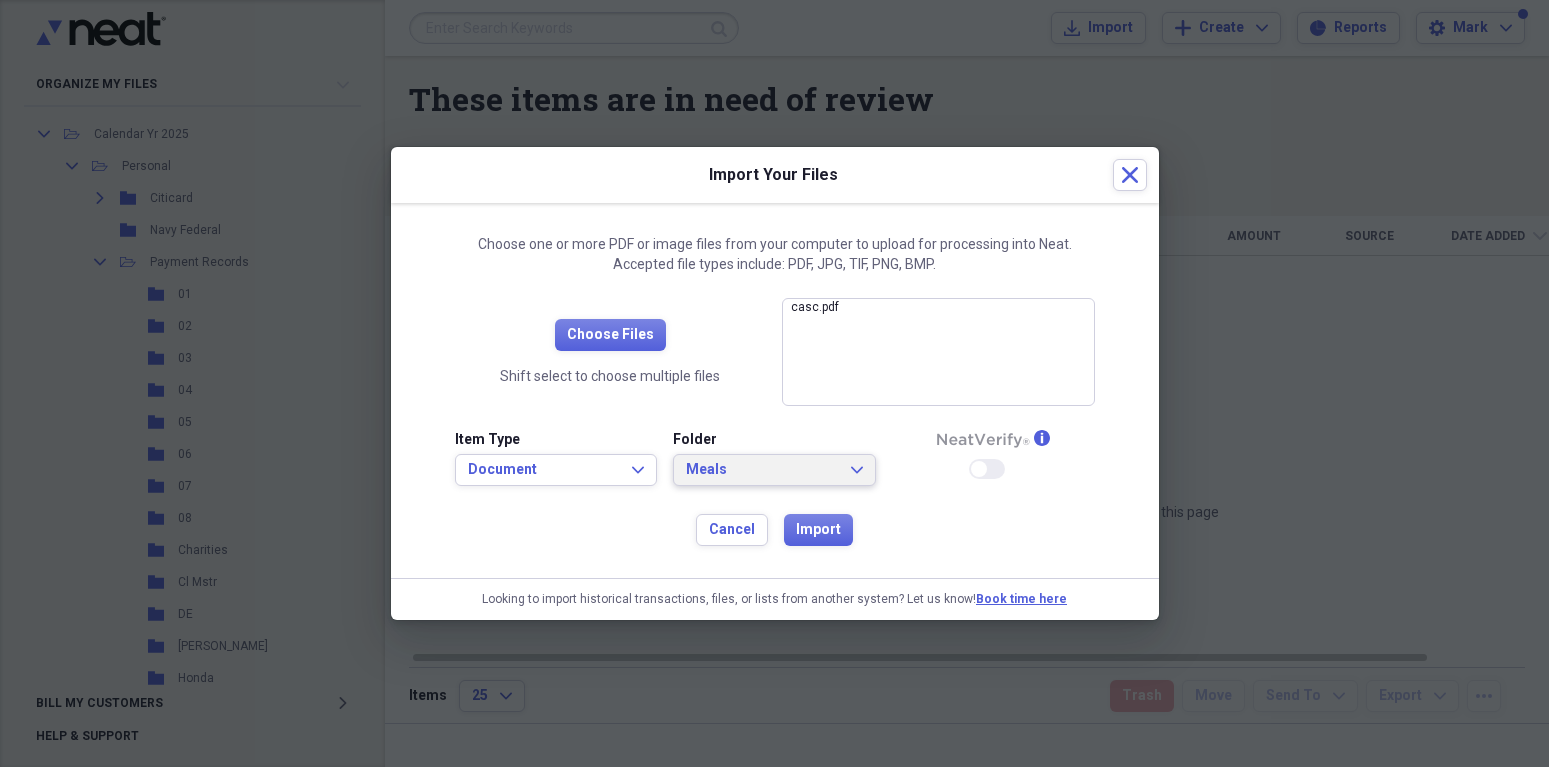 click on "Expand" 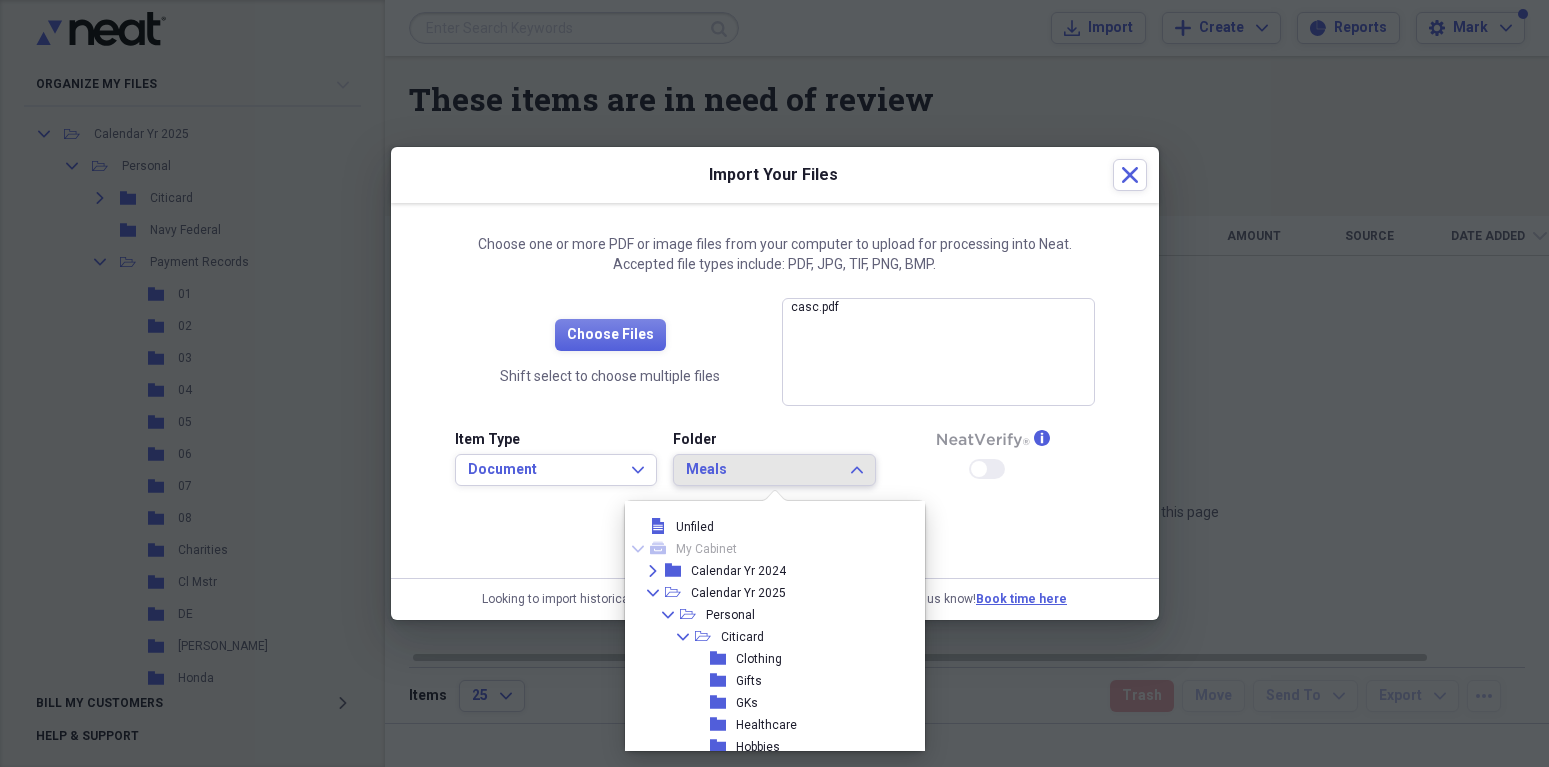 scroll, scrollTop: 865, scrollLeft: 0, axis: vertical 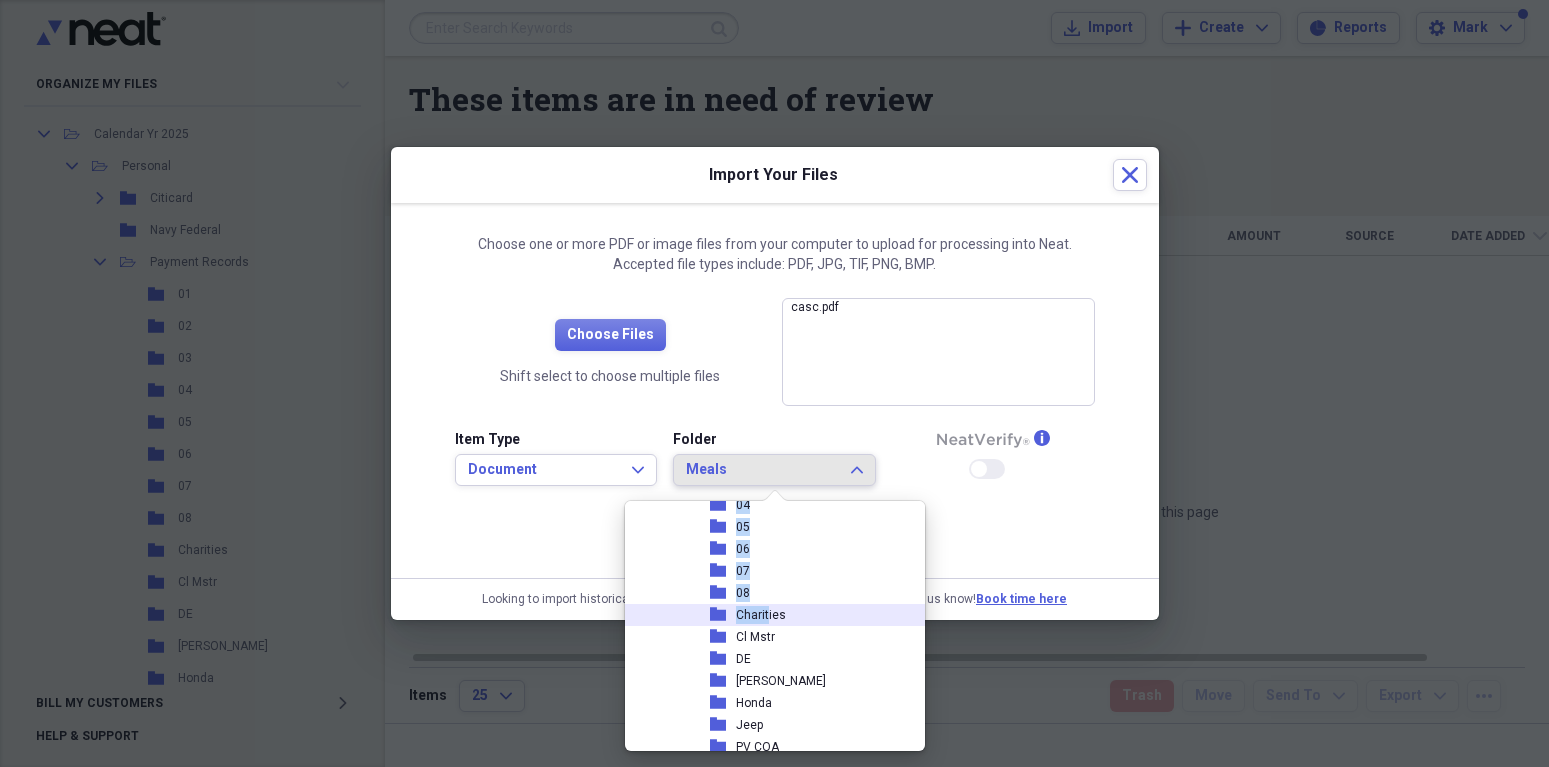 click on "Charities" at bounding box center (761, 615) 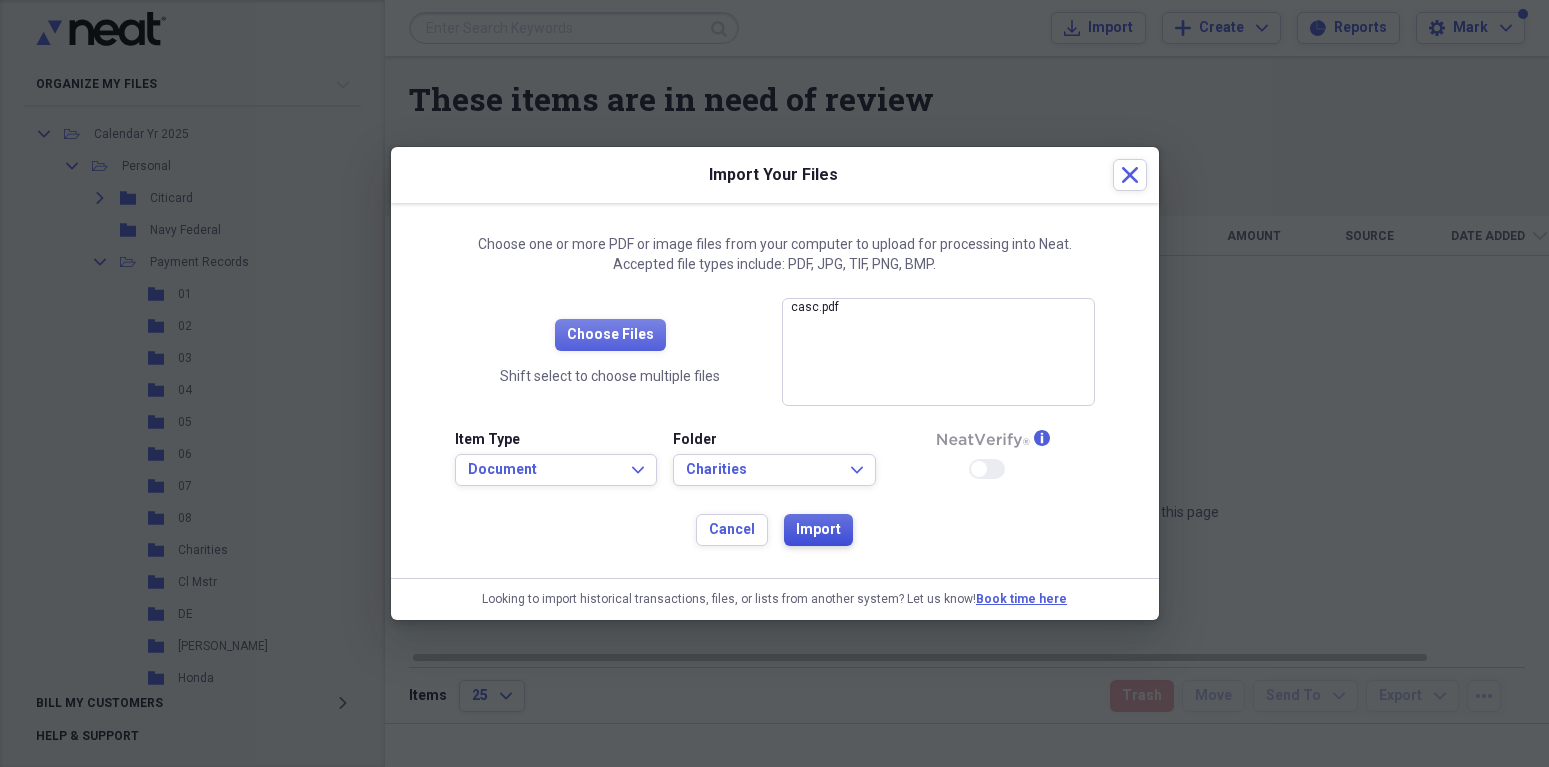 click on "Import" at bounding box center [818, 530] 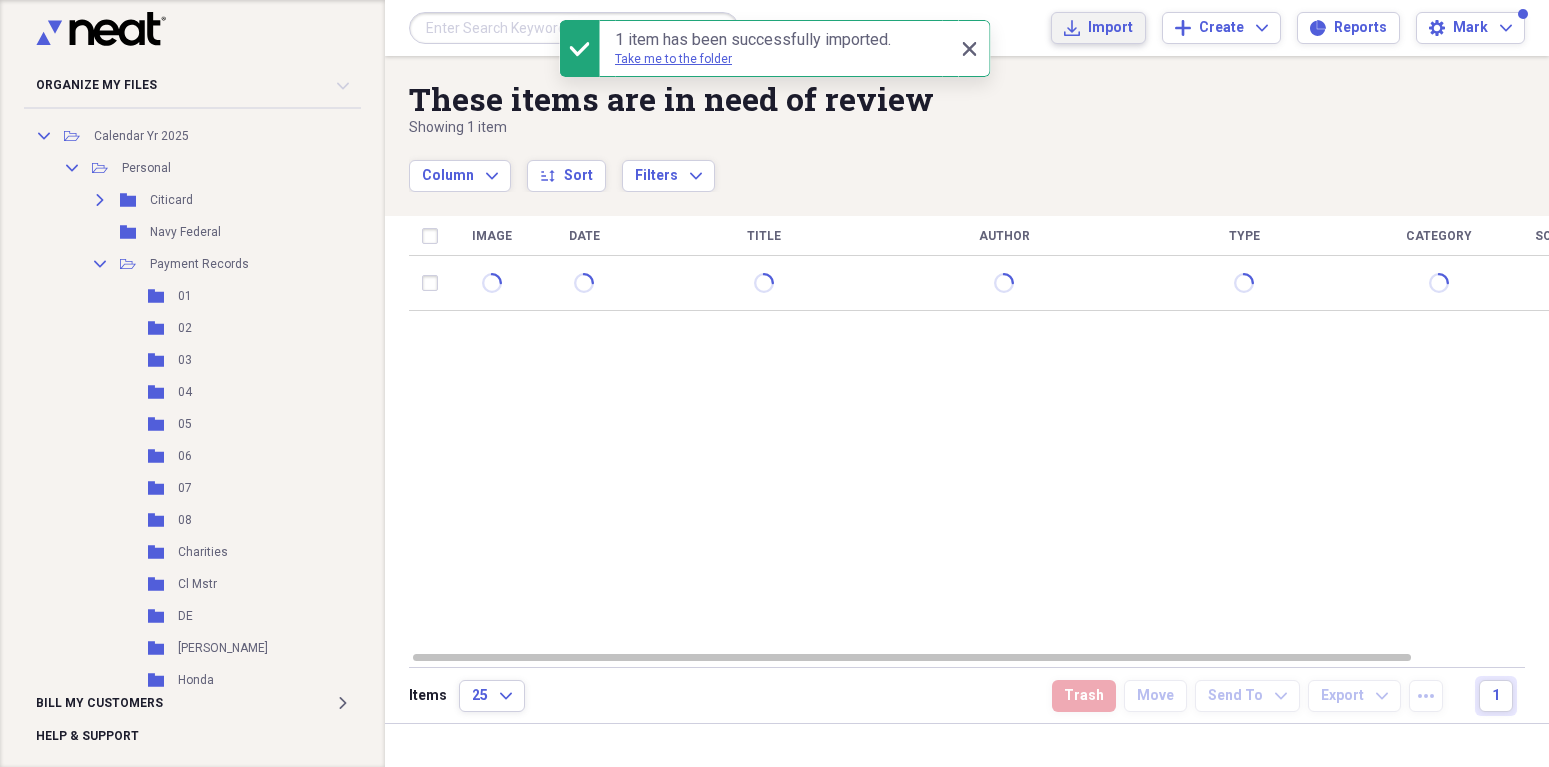 click on "Import" at bounding box center [1110, 28] 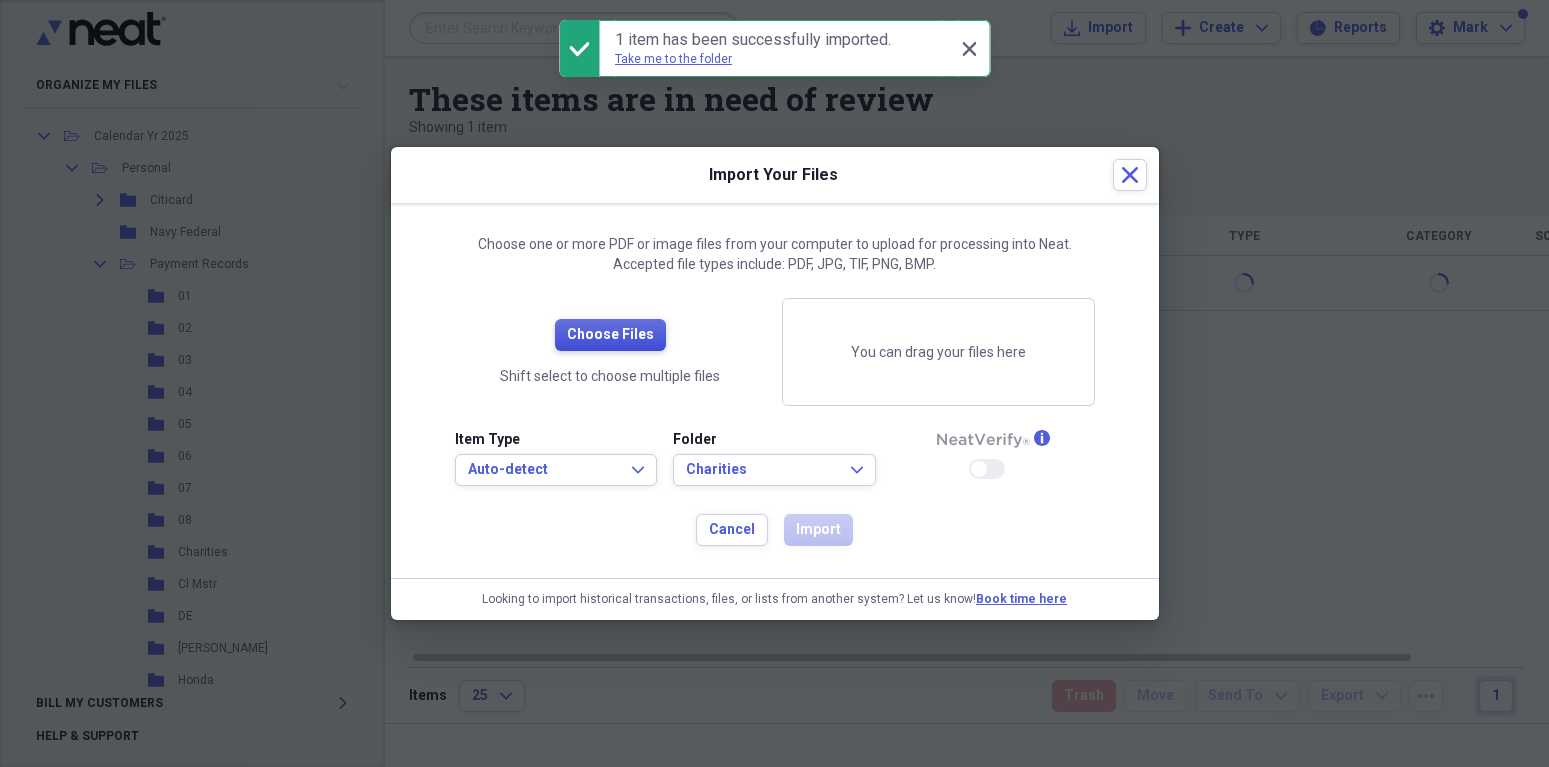 click on "Choose Files" at bounding box center (610, 335) 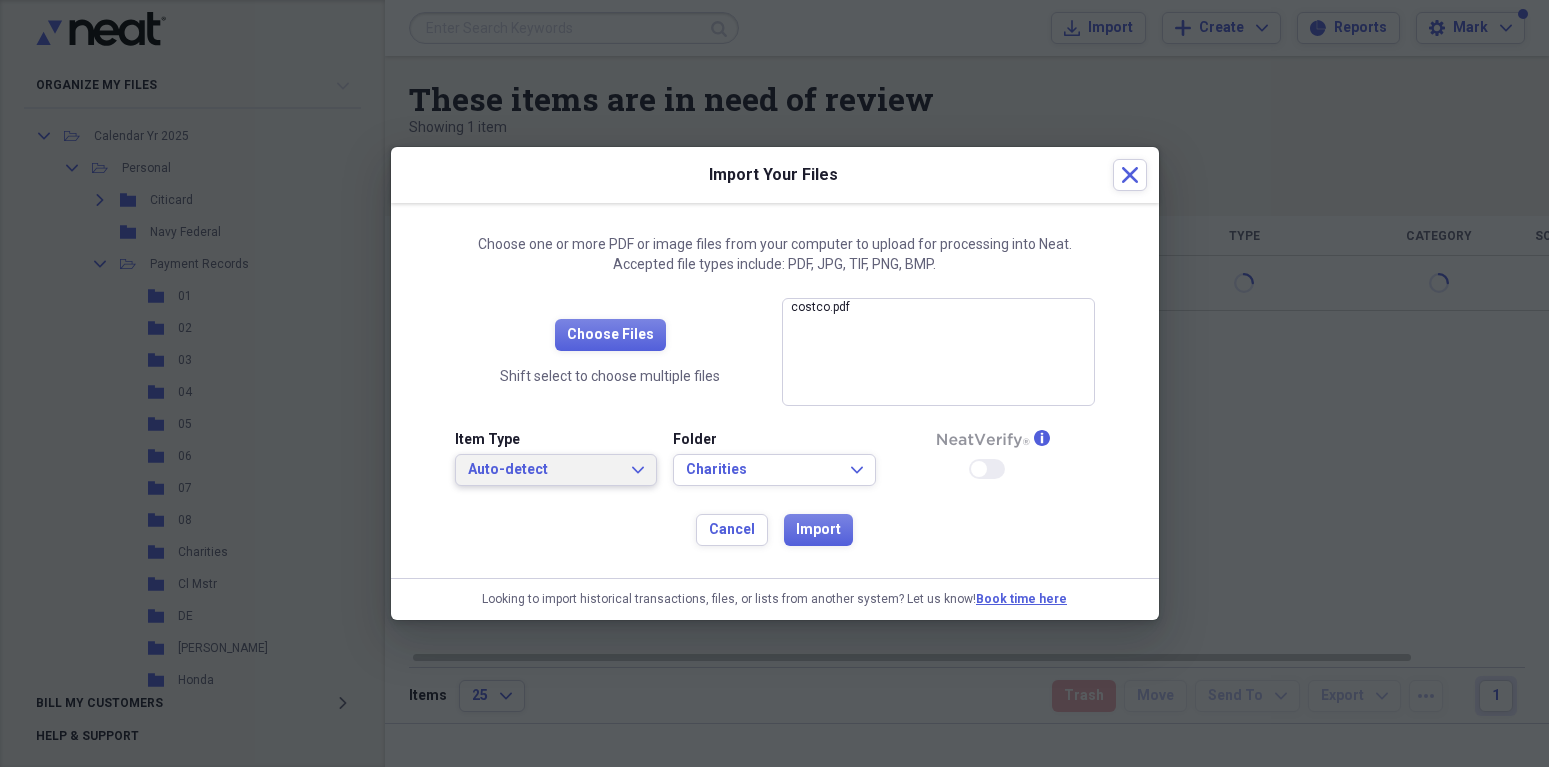 click 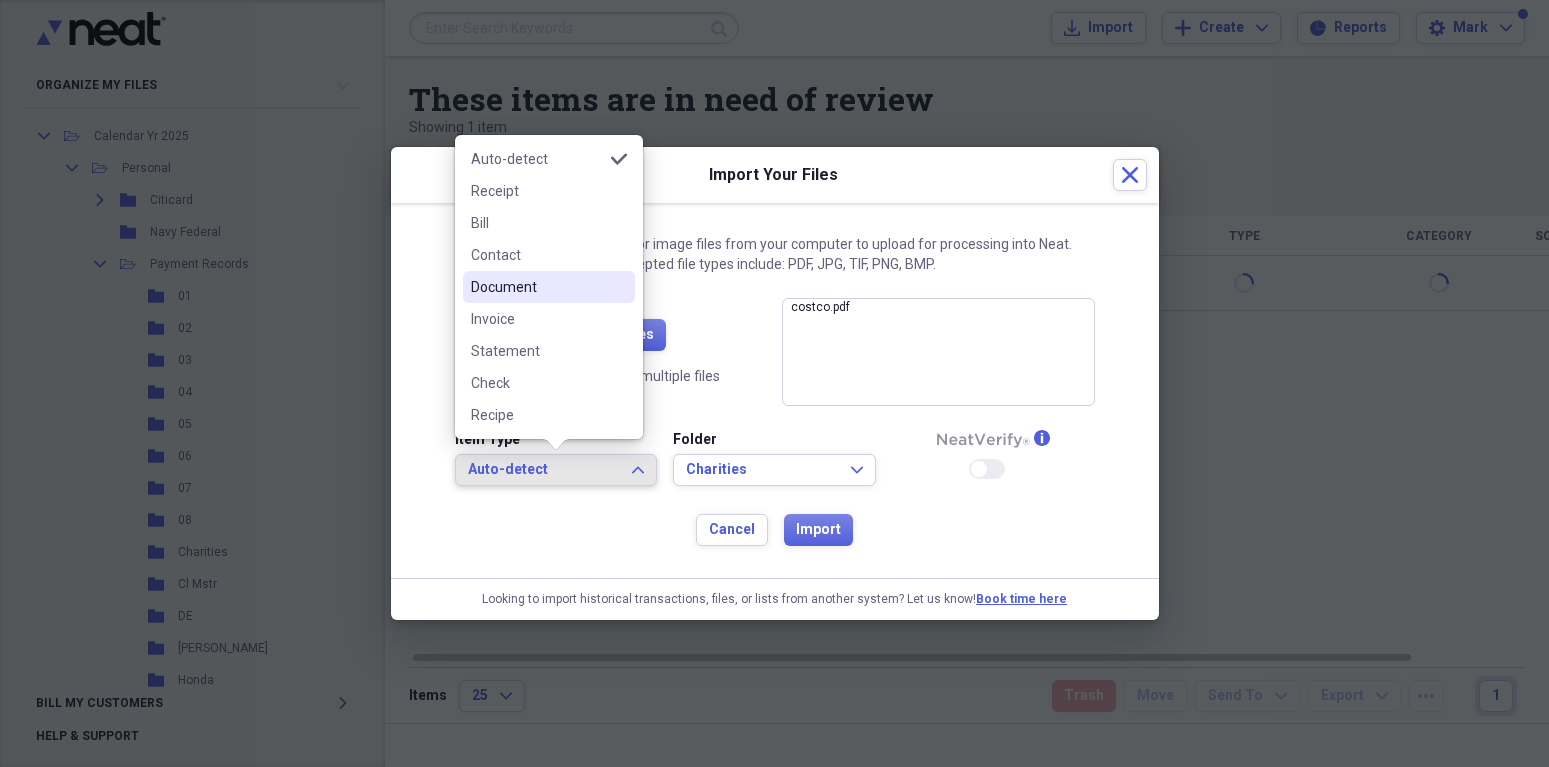 click on "Document" at bounding box center [537, 287] 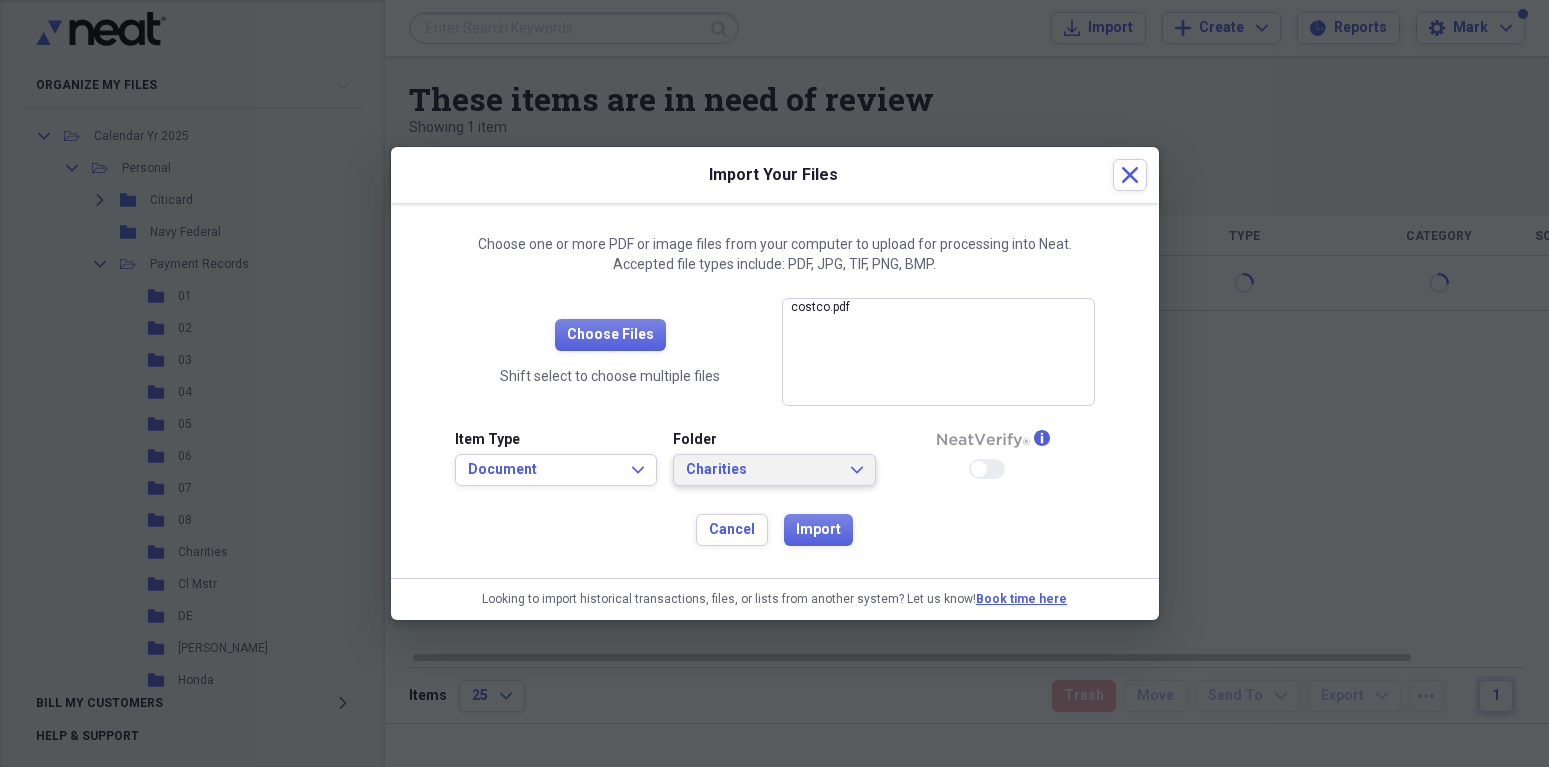 click on "Charities Expand" at bounding box center [774, 470] 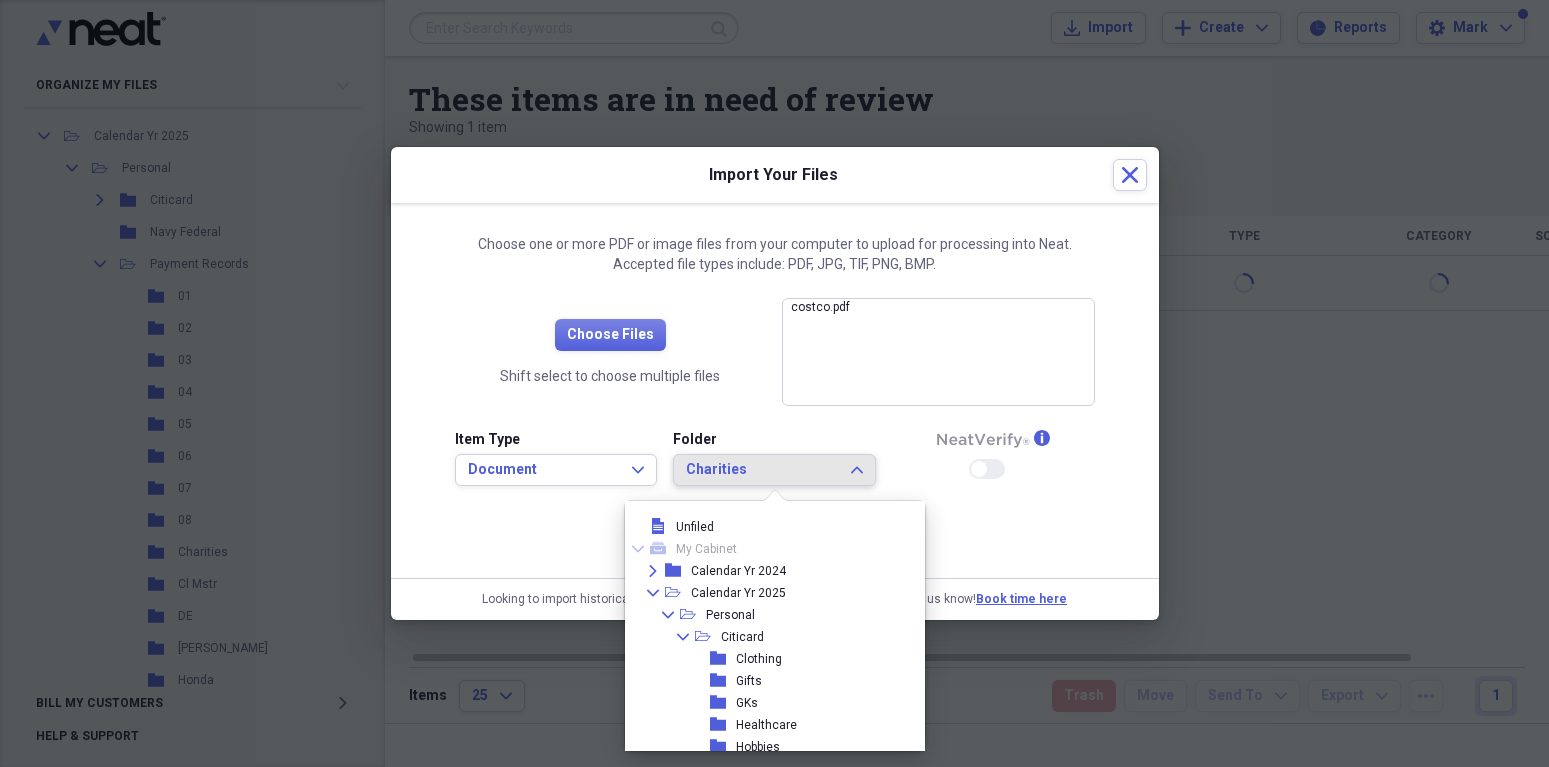 scroll, scrollTop: 407, scrollLeft: 0, axis: vertical 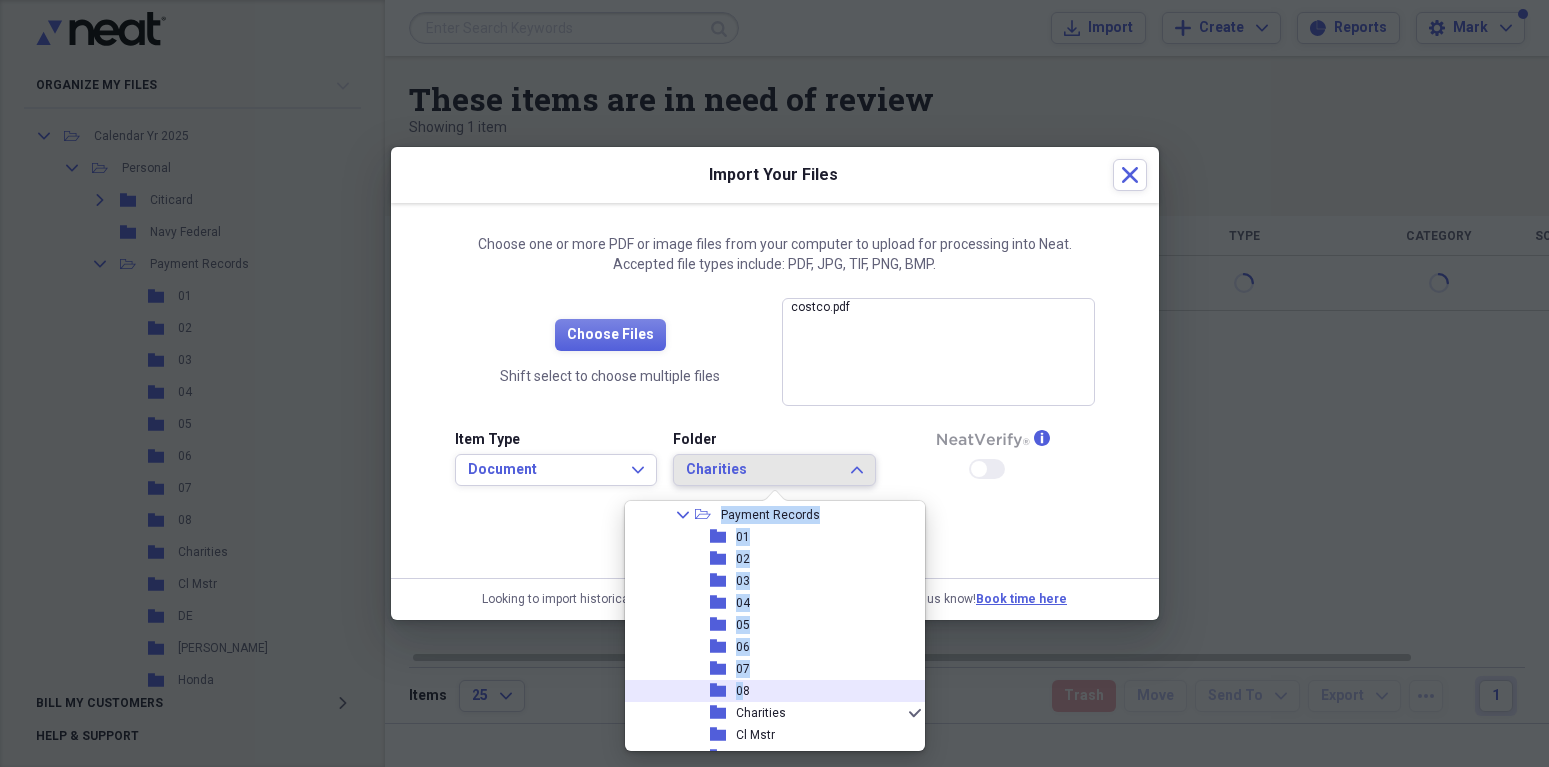 click on "08" at bounding box center [743, 691] 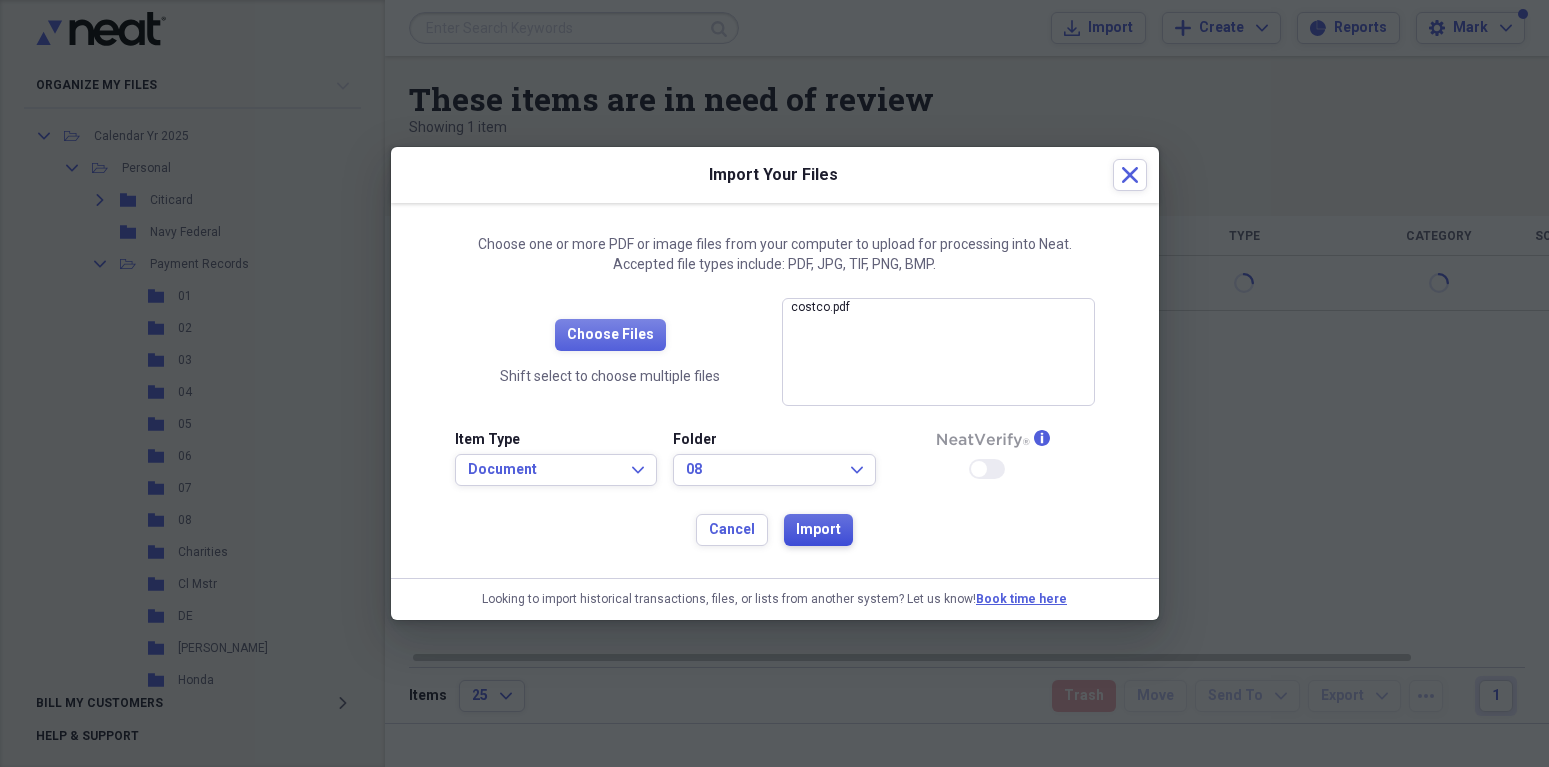 click on "Import" at bounding box center [818, 530] 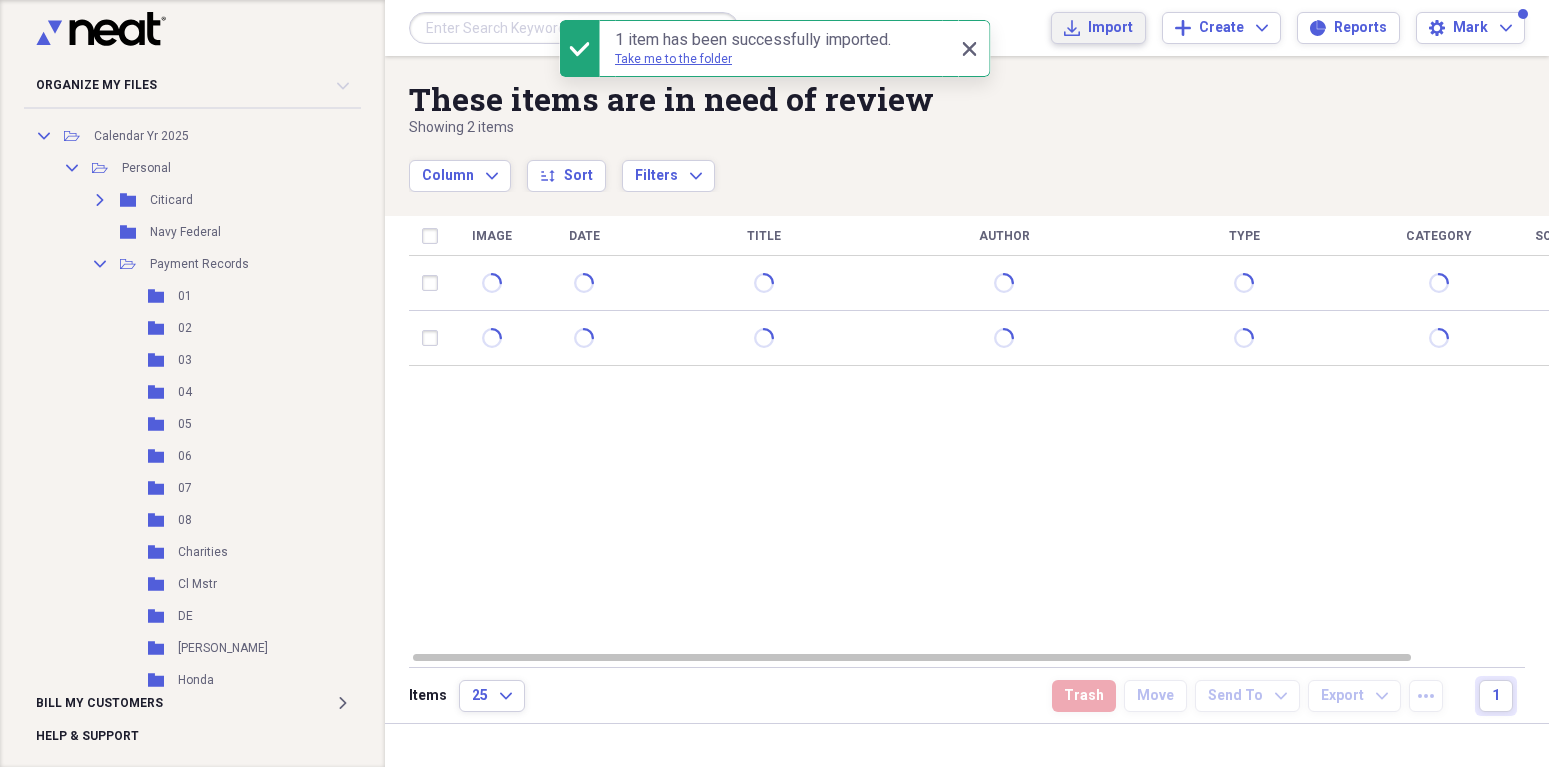 click on "Import" at bounding box center [1110, 28] 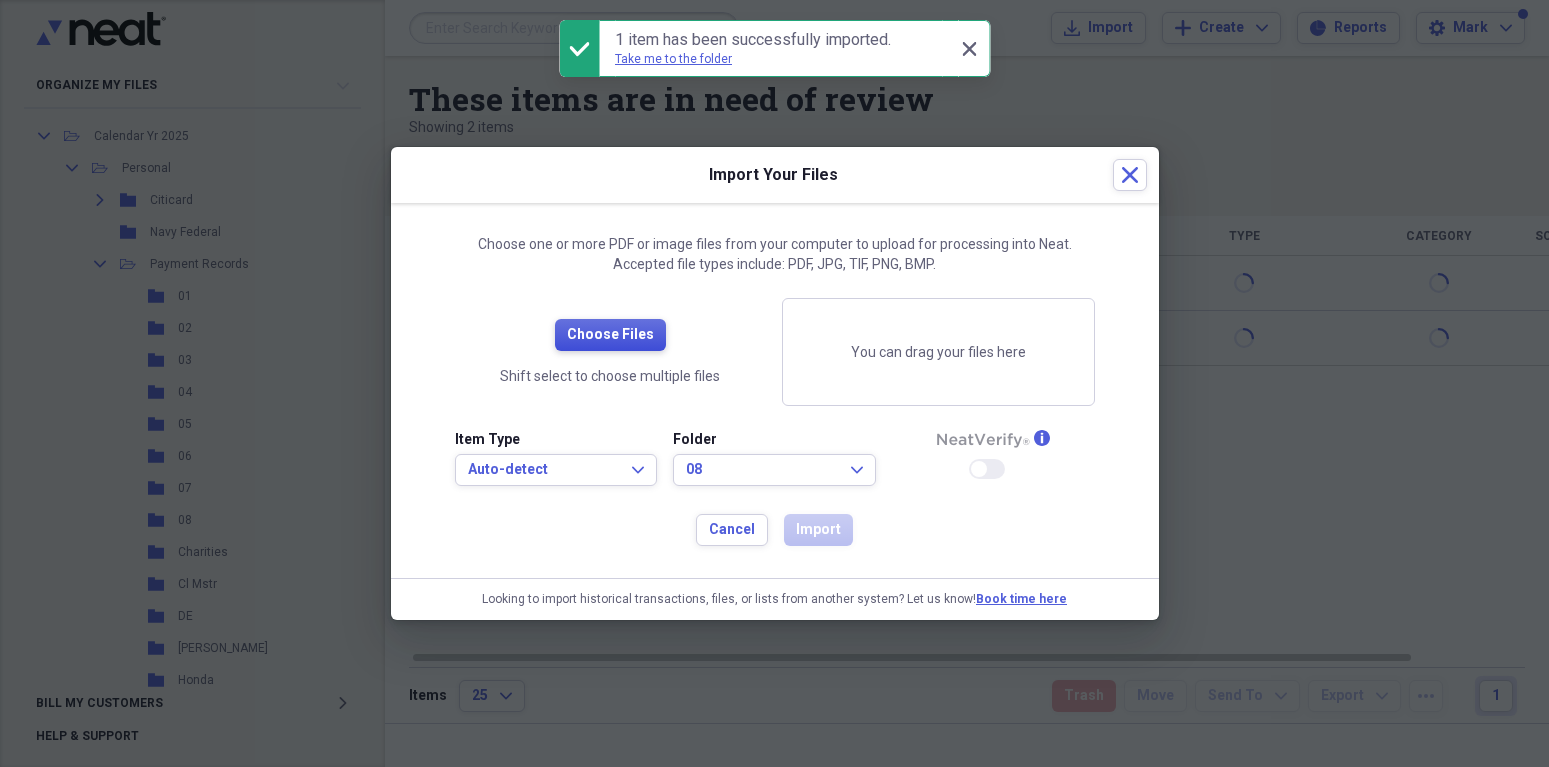 click on "Choose Files" at bounding box center (610, 335) 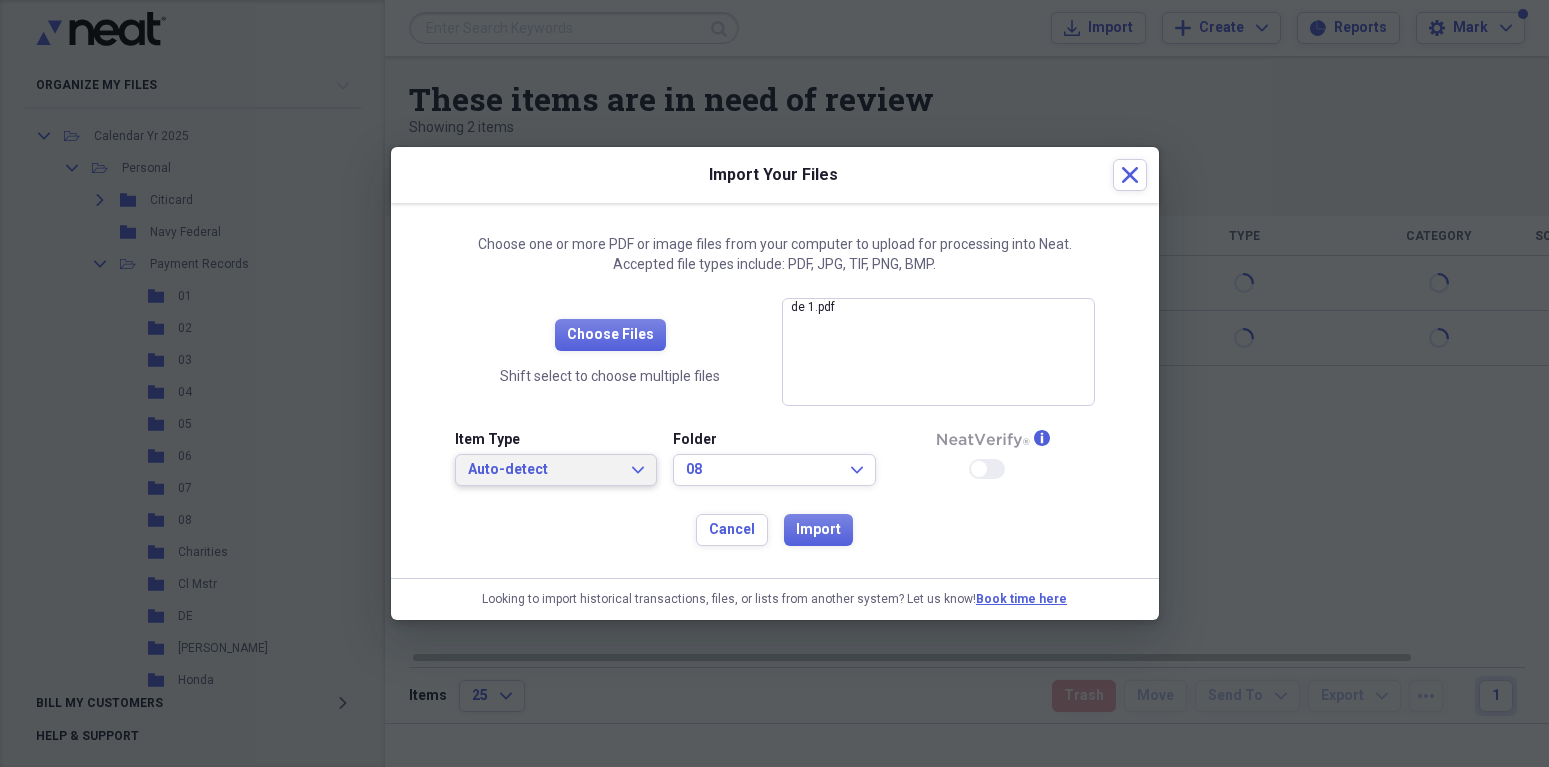 click on "Expand" 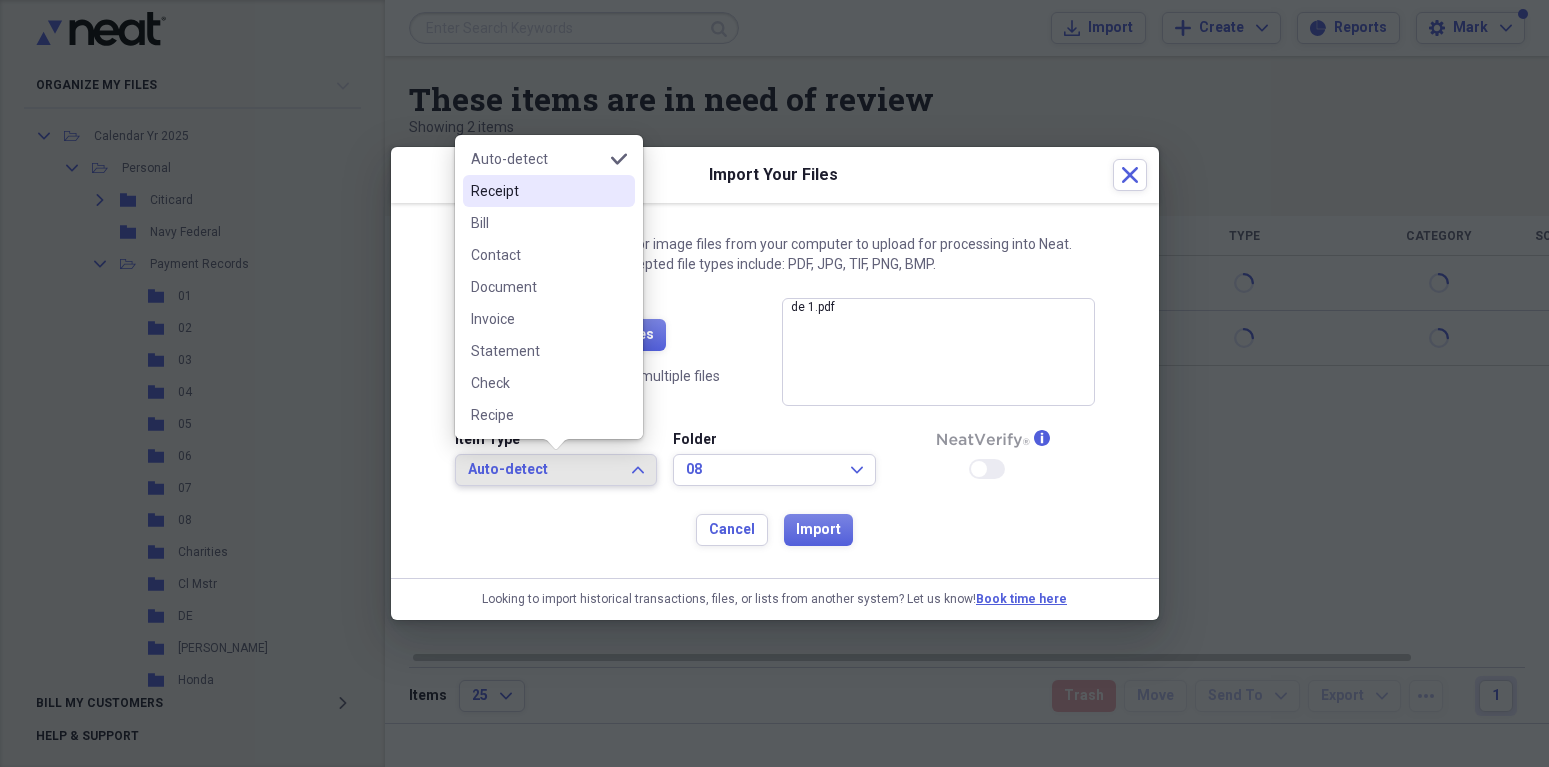 click on "Receipt" at bounding box center (537, 191) 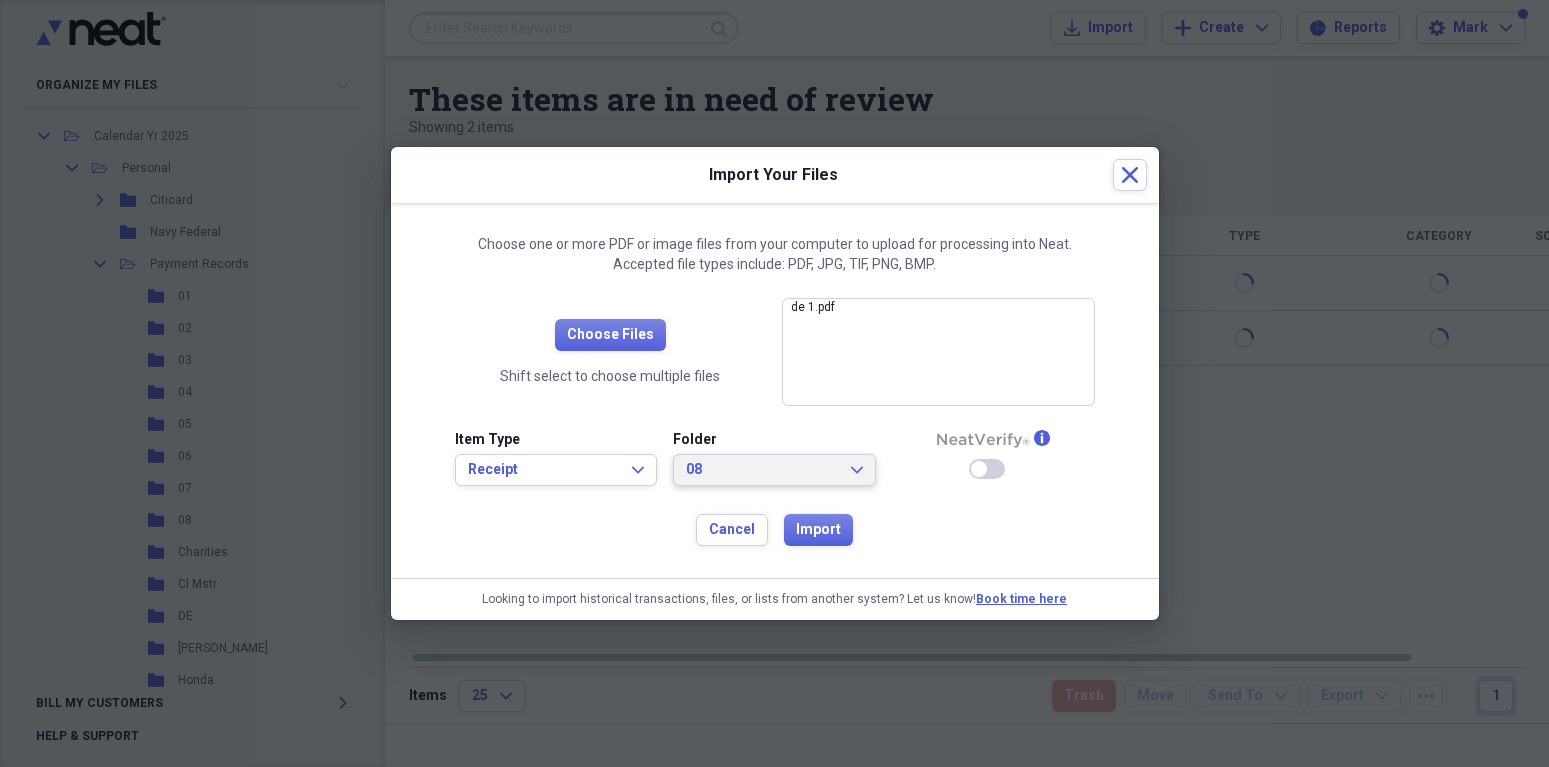 click on "Expand" 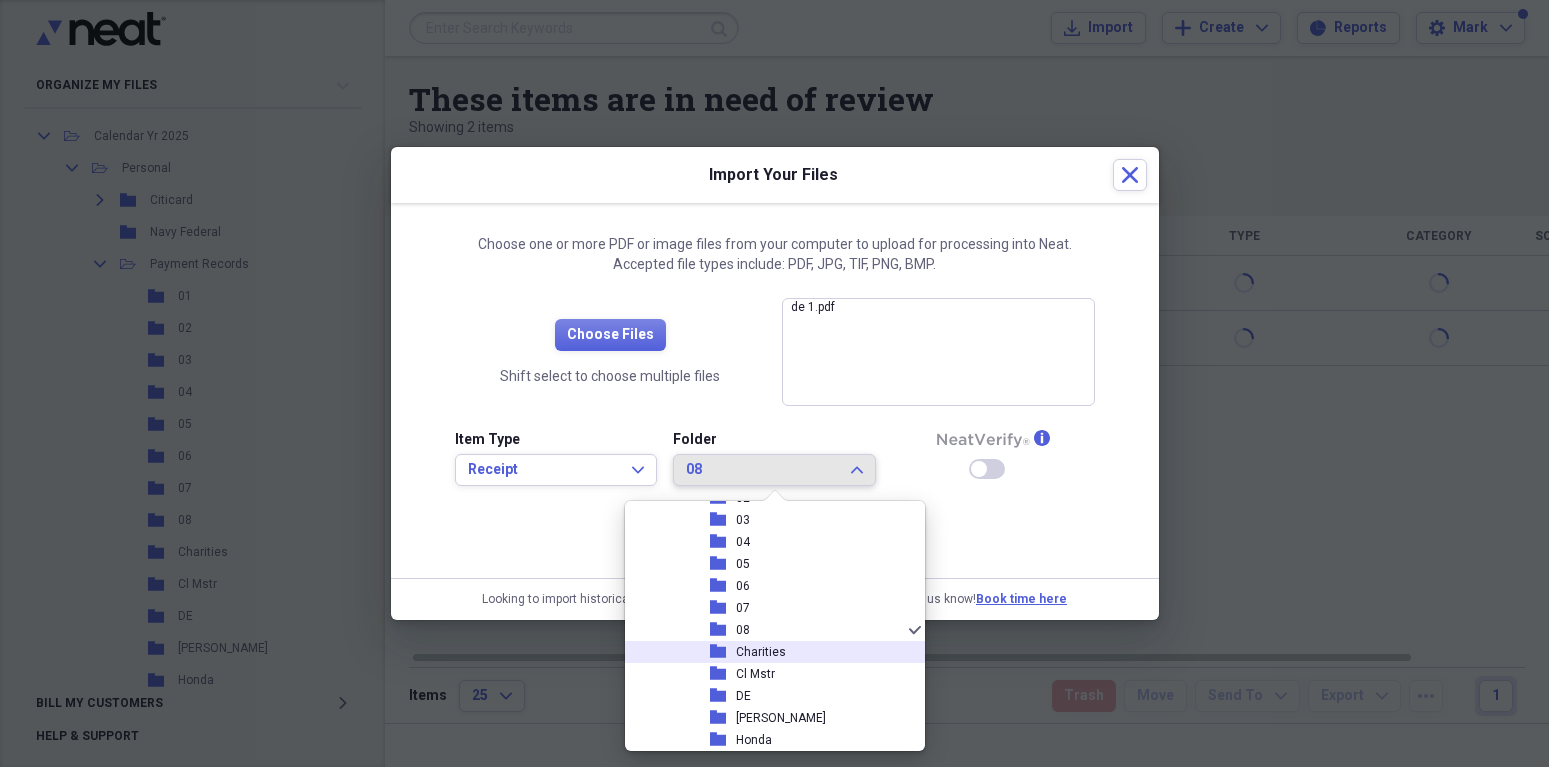 scroll, scrollTop: 385, scrollLeft: 0, axis: vertical 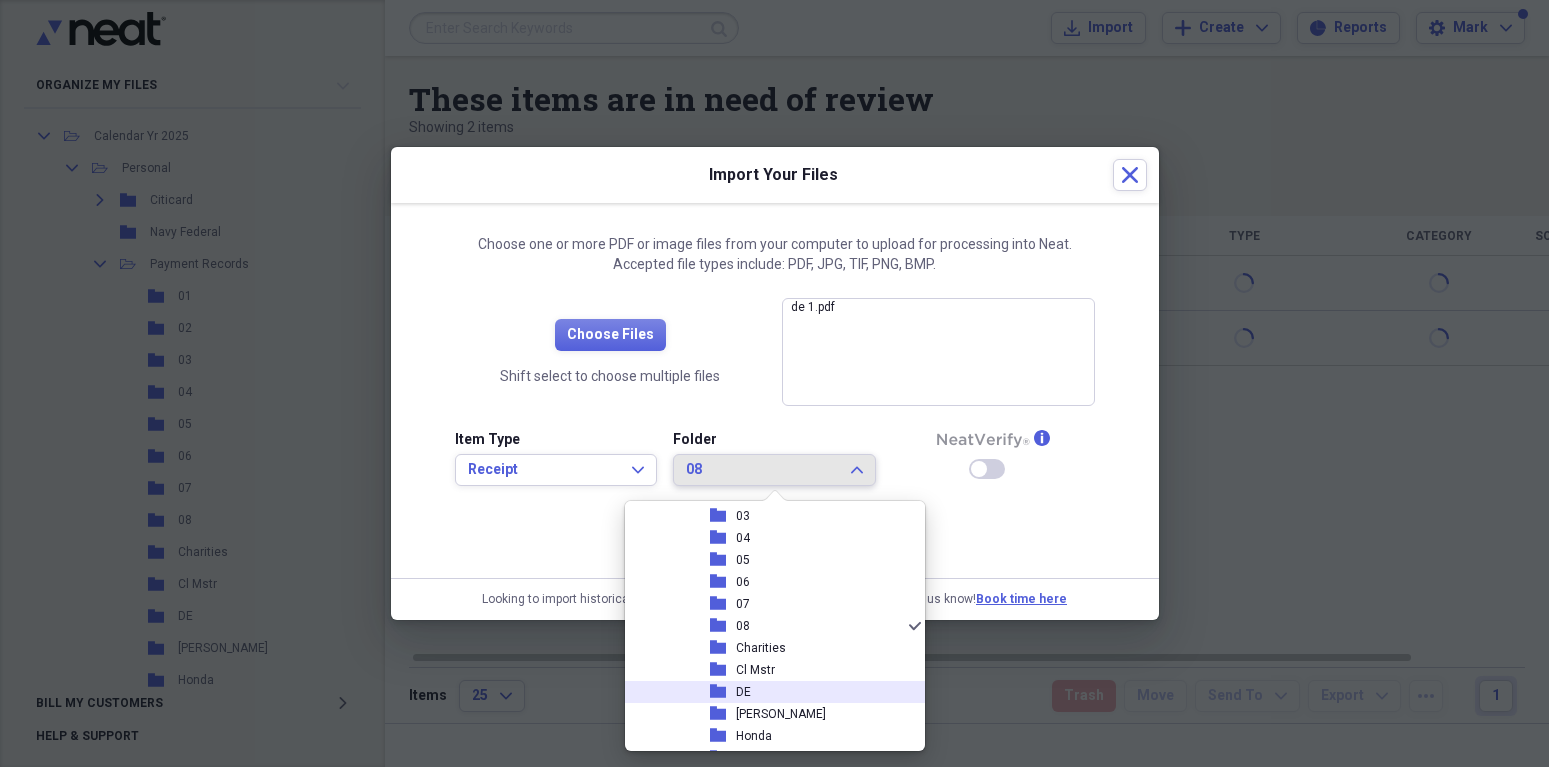 click on "DE" at bounding box center (743, 692) 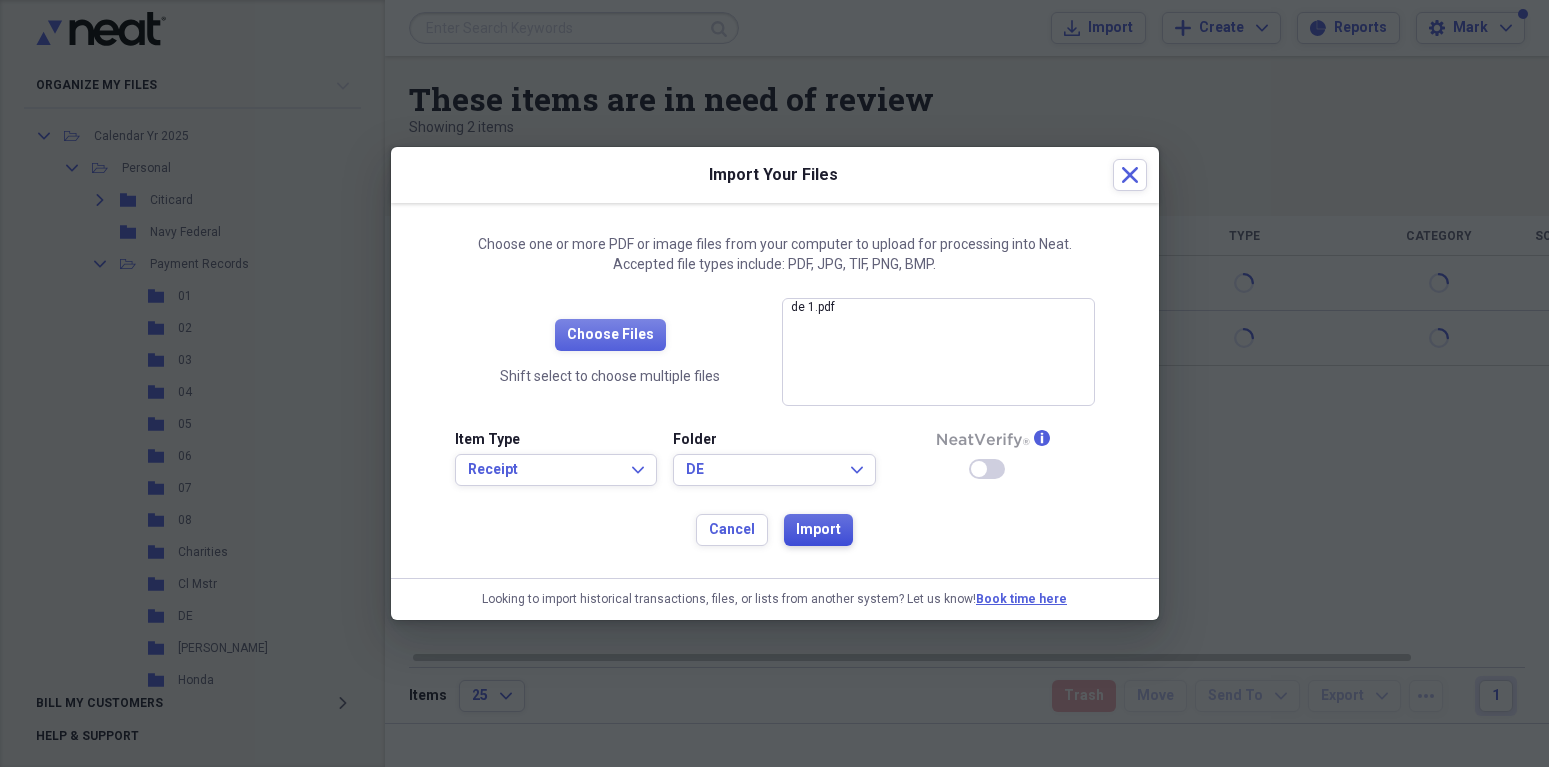 click on "Import" at bounding box center (818, 530) 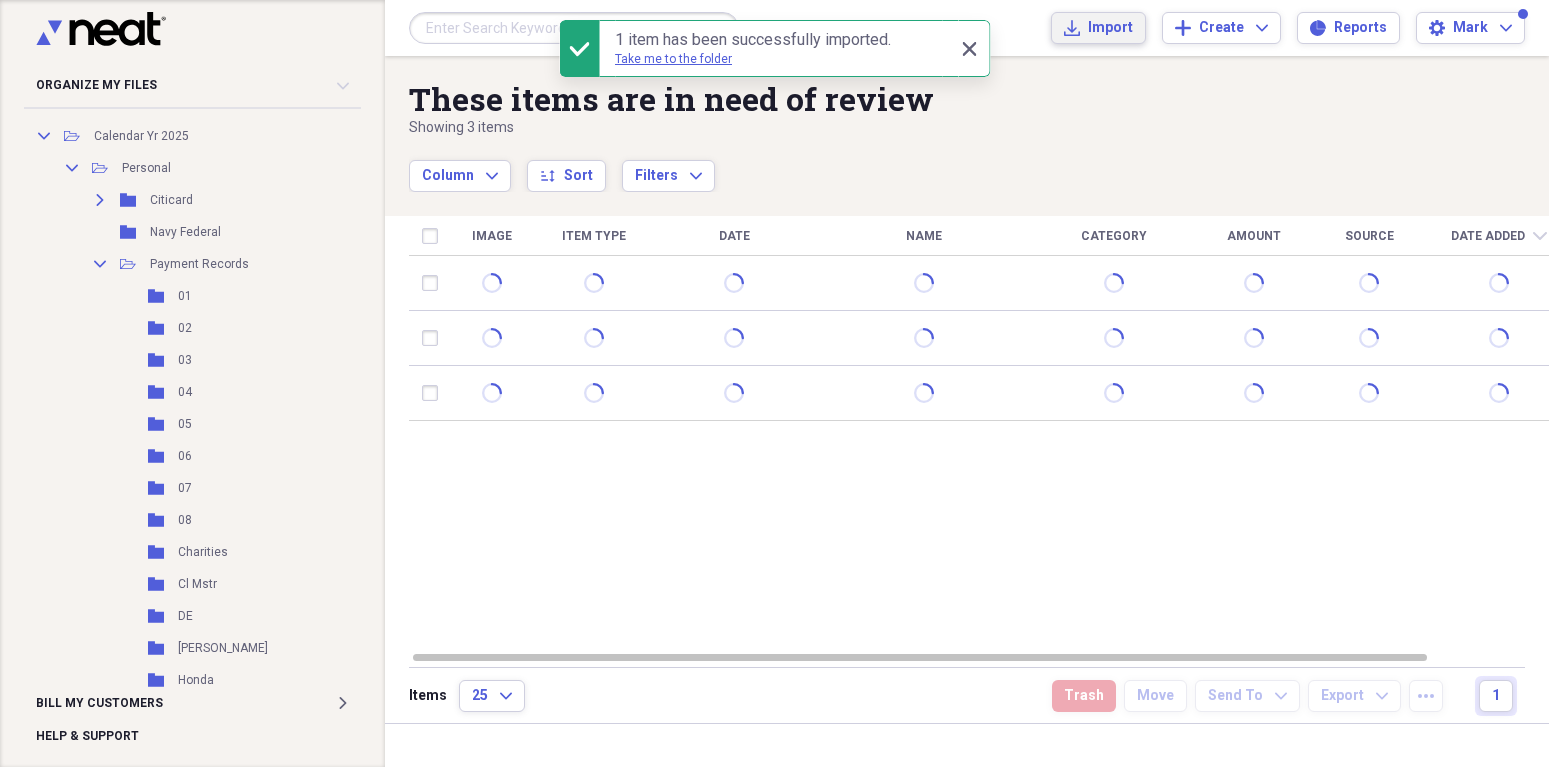 click on "Import Import" at bounding box center (1098, 28) 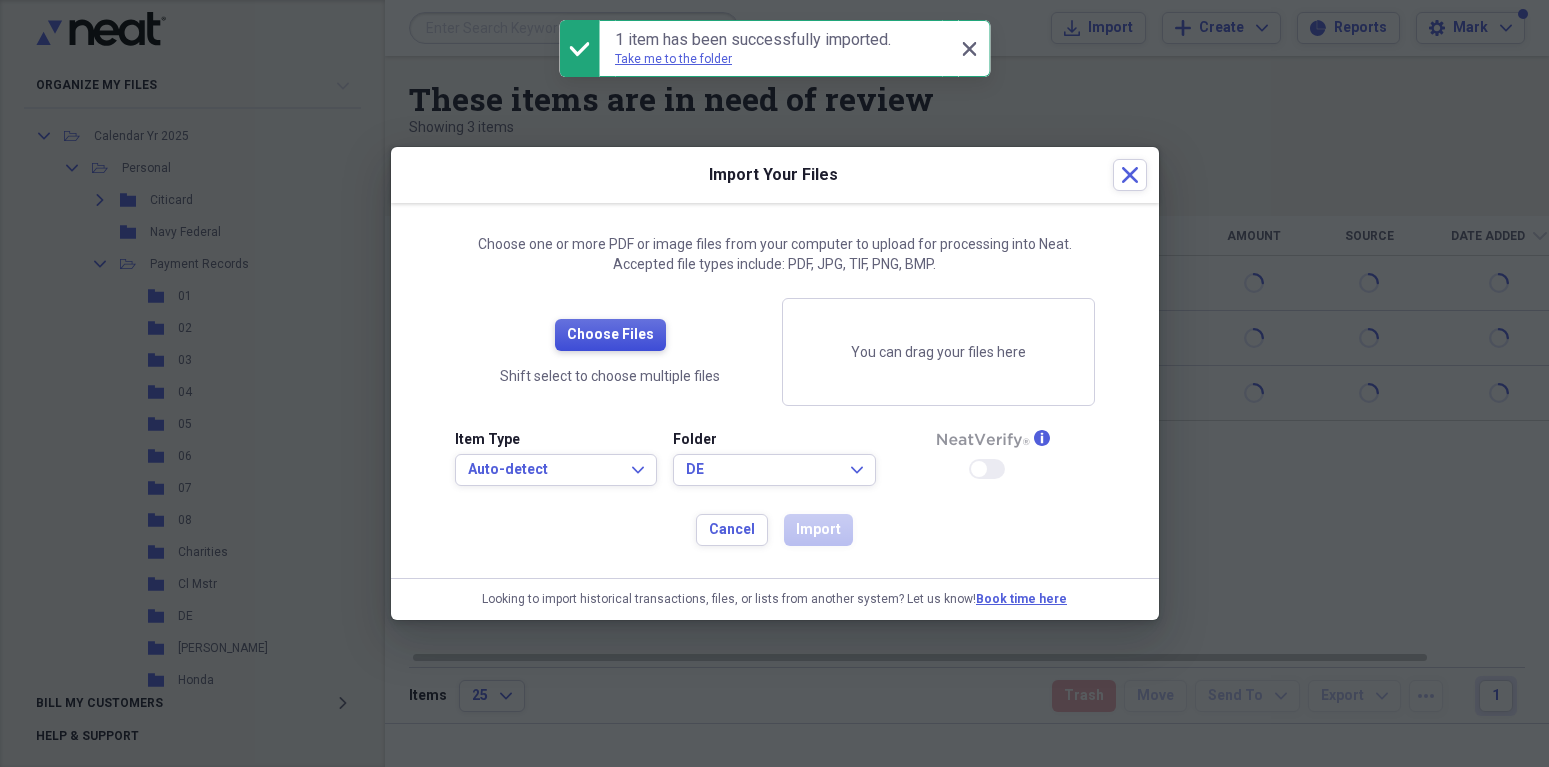 click on "Choose Files" at bounding box center [610, 335] 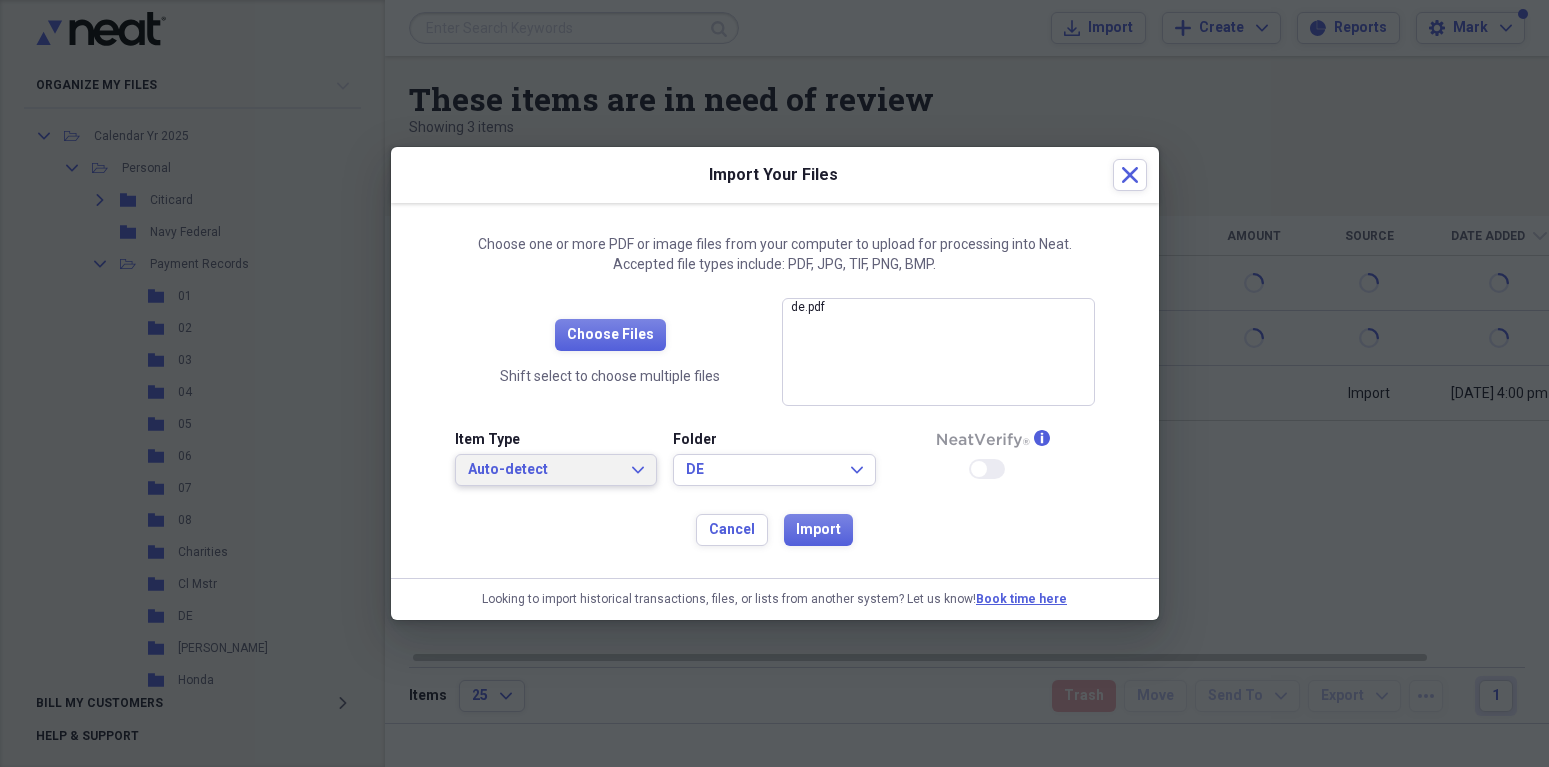 click 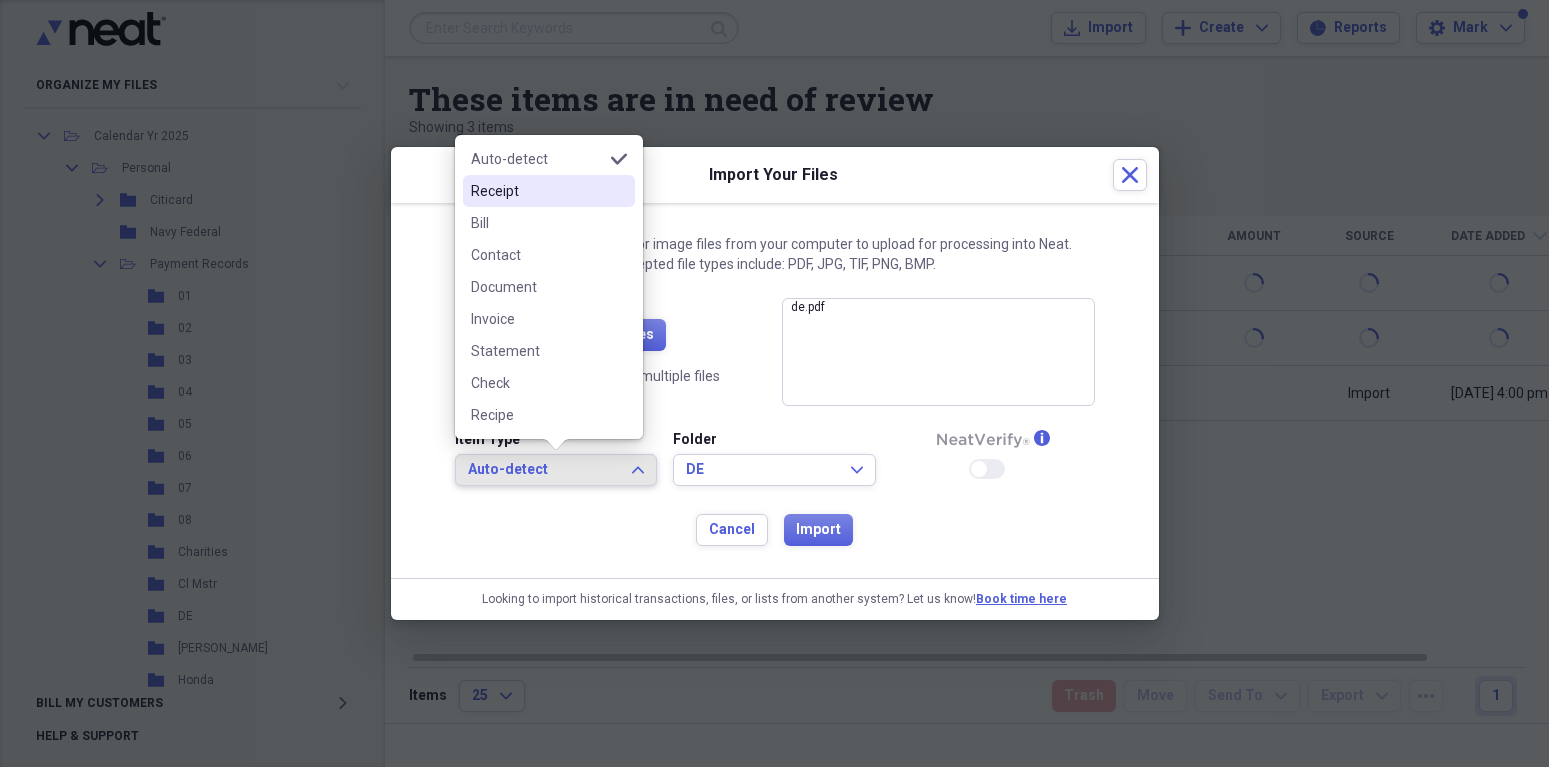 click on "Receipt" at bounding box center [537, 191] 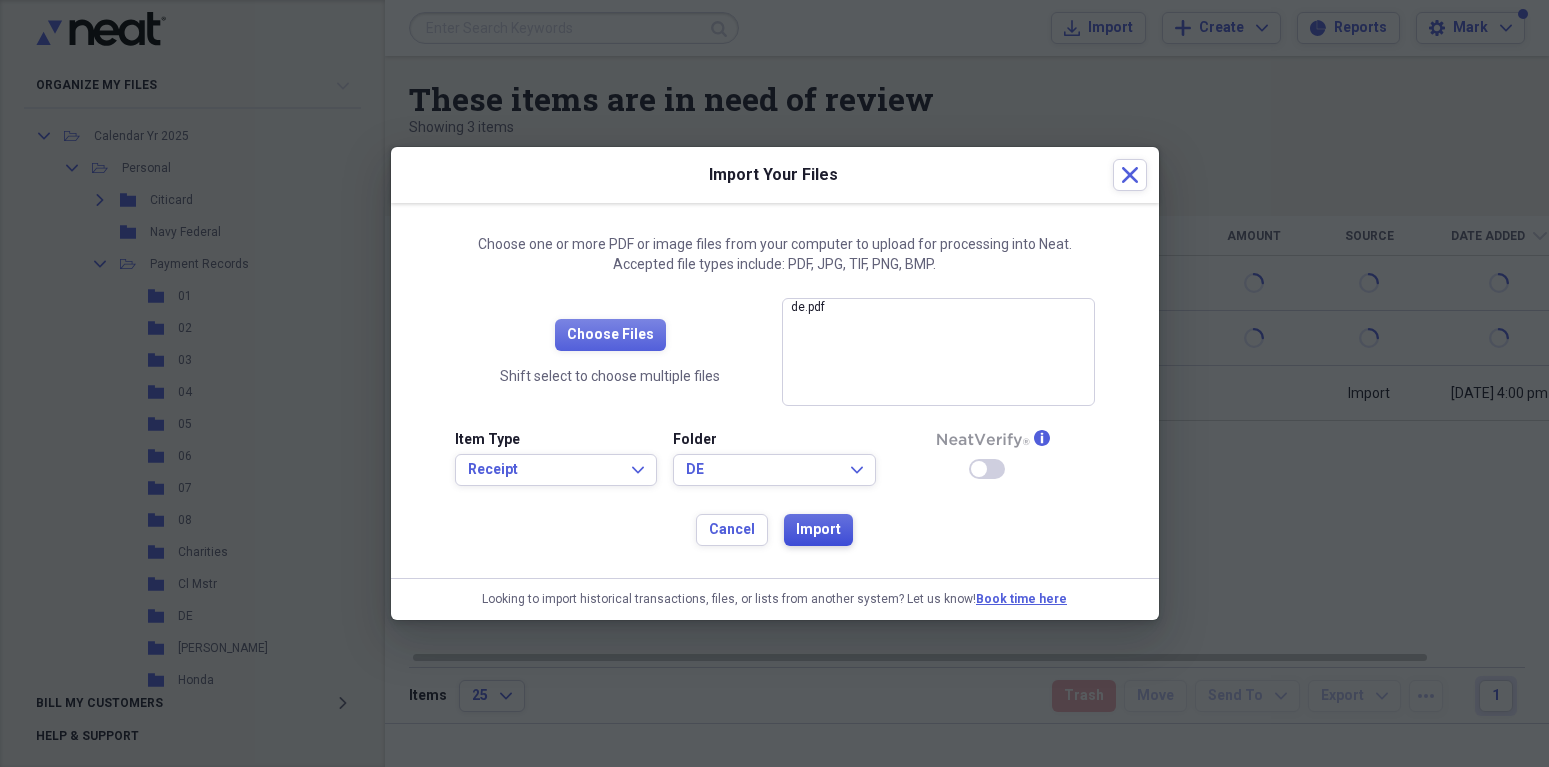 click on "Import" at bounding box center [818, 530] 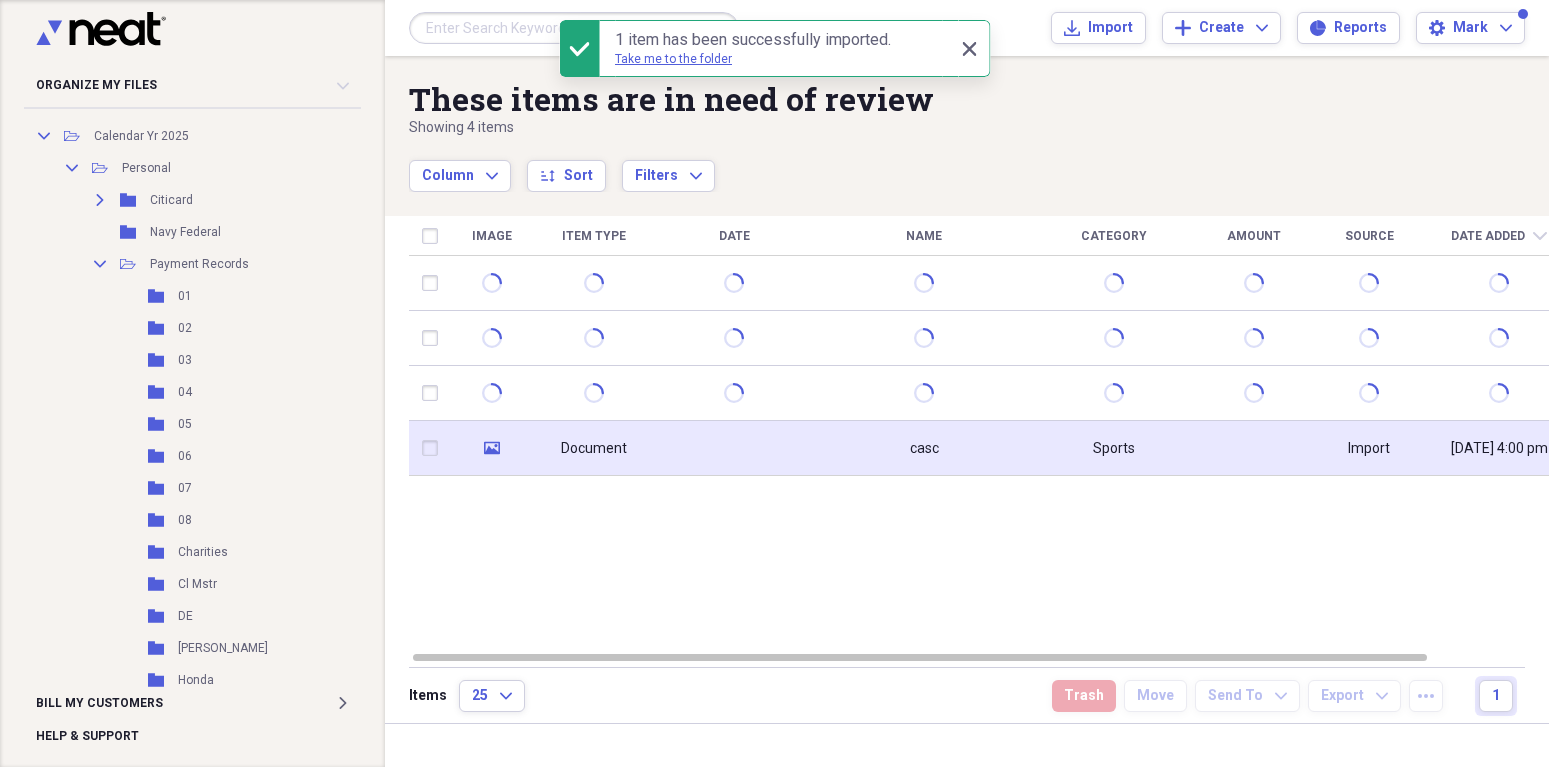 click on "Document" at bounding box center (594, 449) 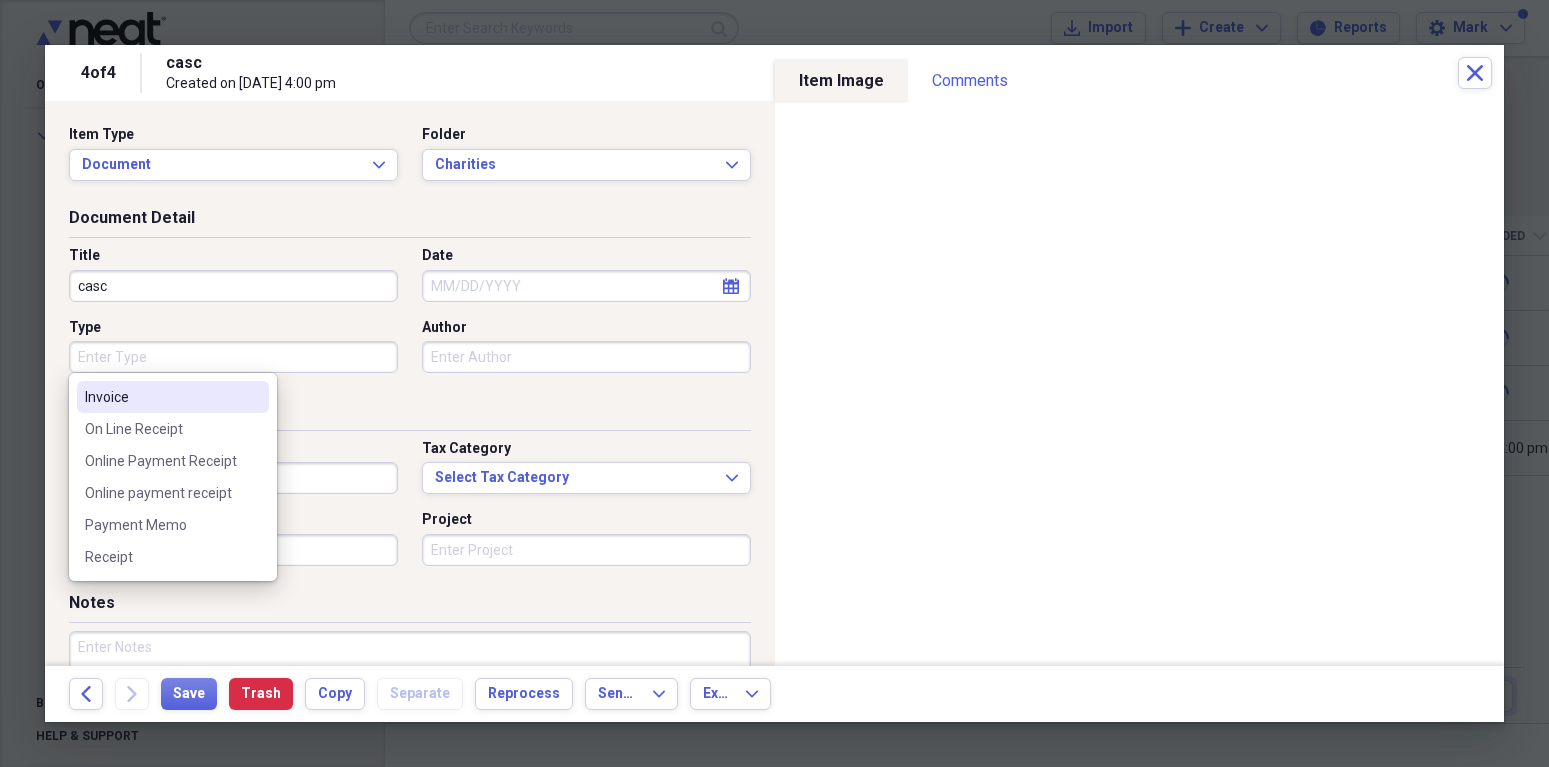 click on "Type" at bounding box center [233, 357] 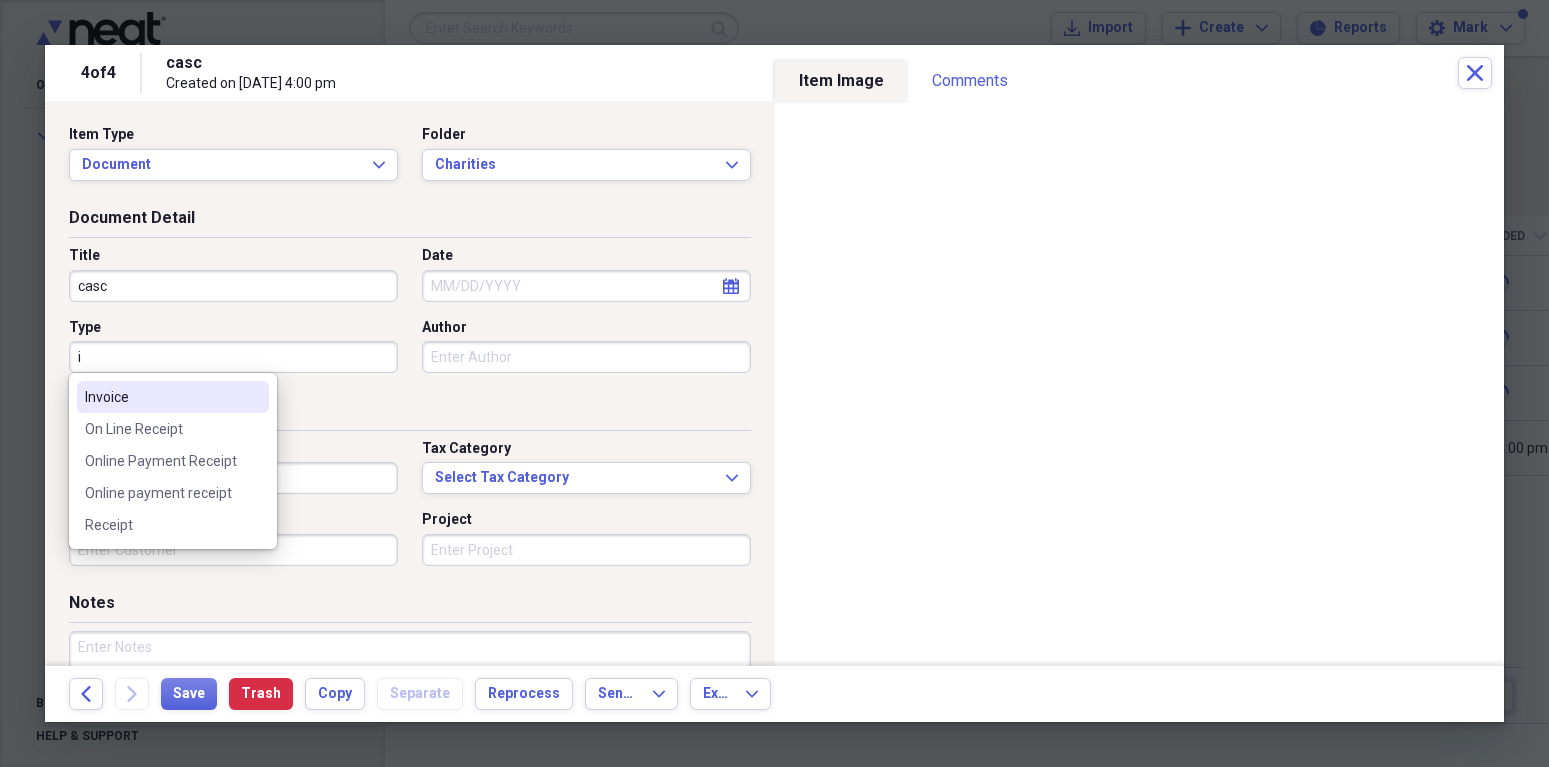 click on "Invoice" at bounding box center [173, 397] 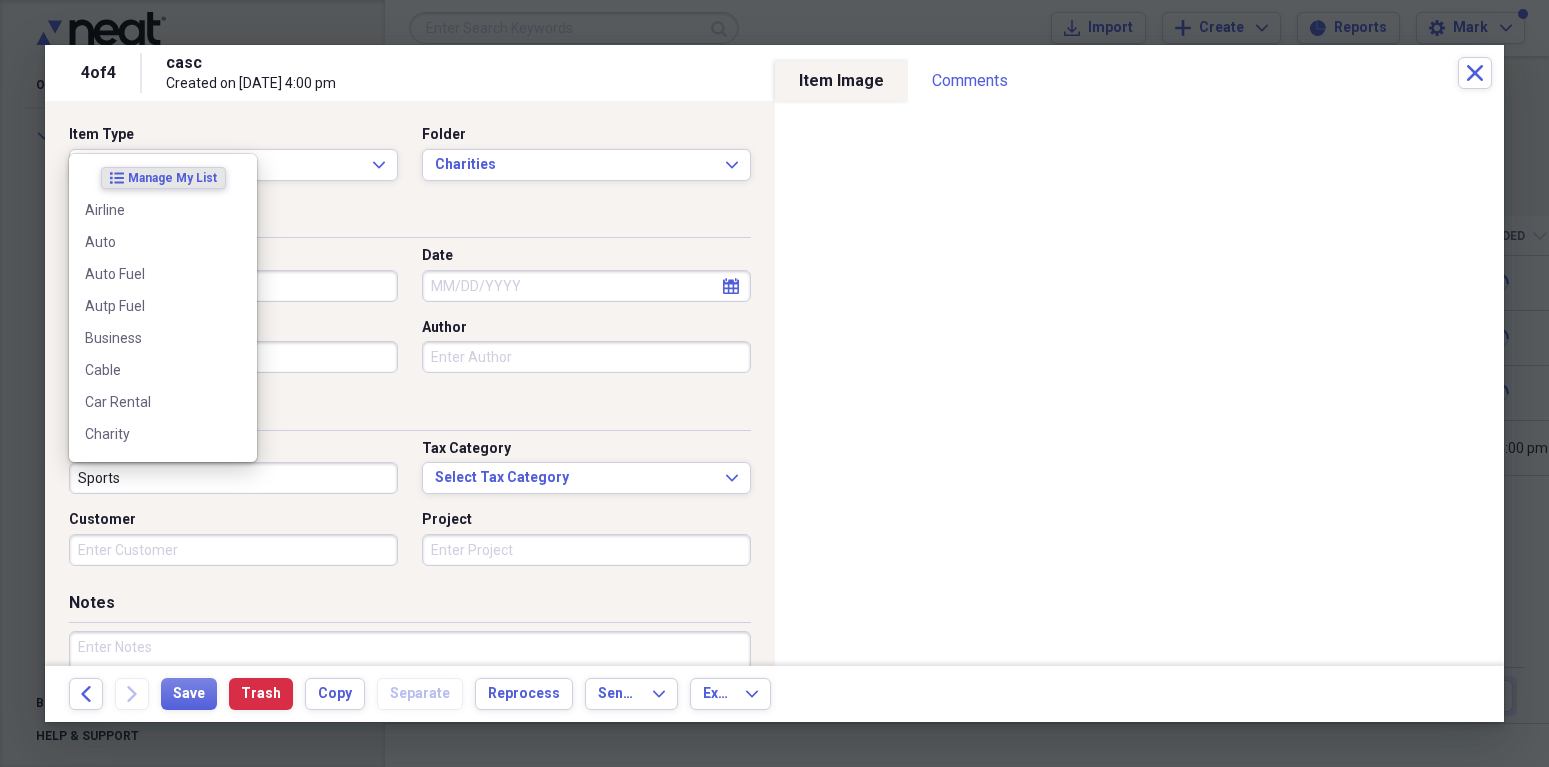click on "Sports" at bounding box center (233, 478) 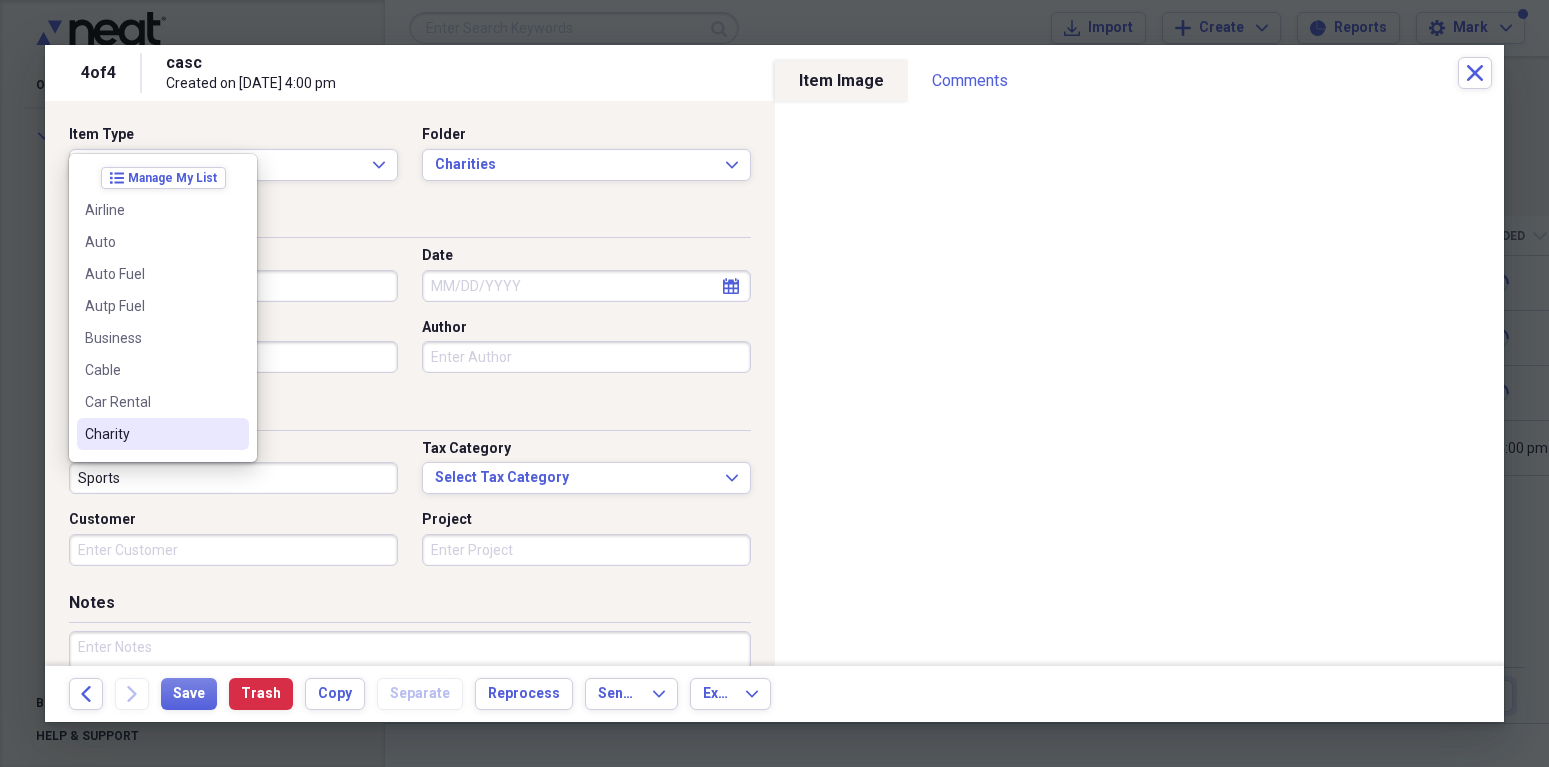 click on "Charity" at bounding box center [151, 434] 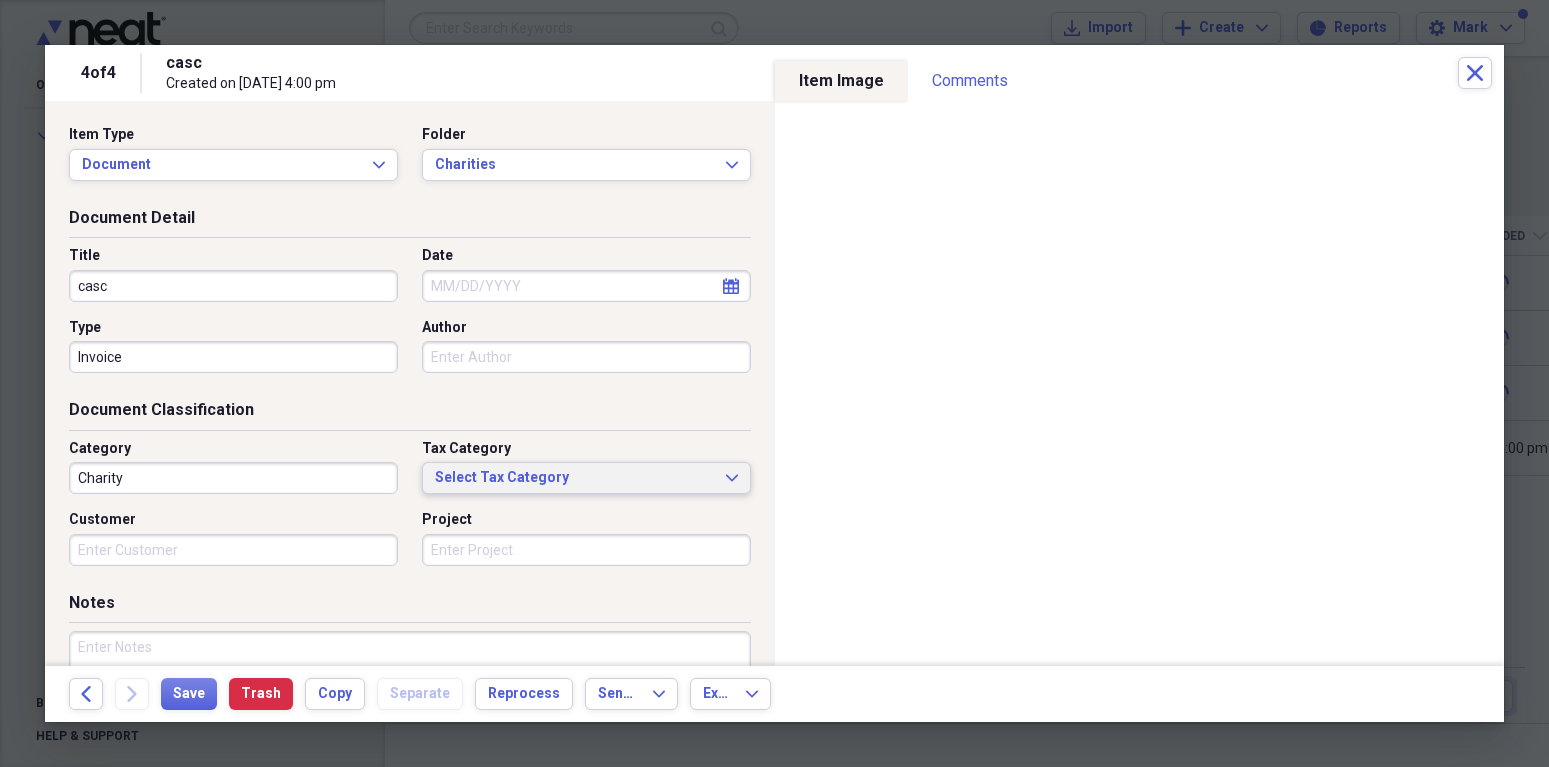 click on "Expand" 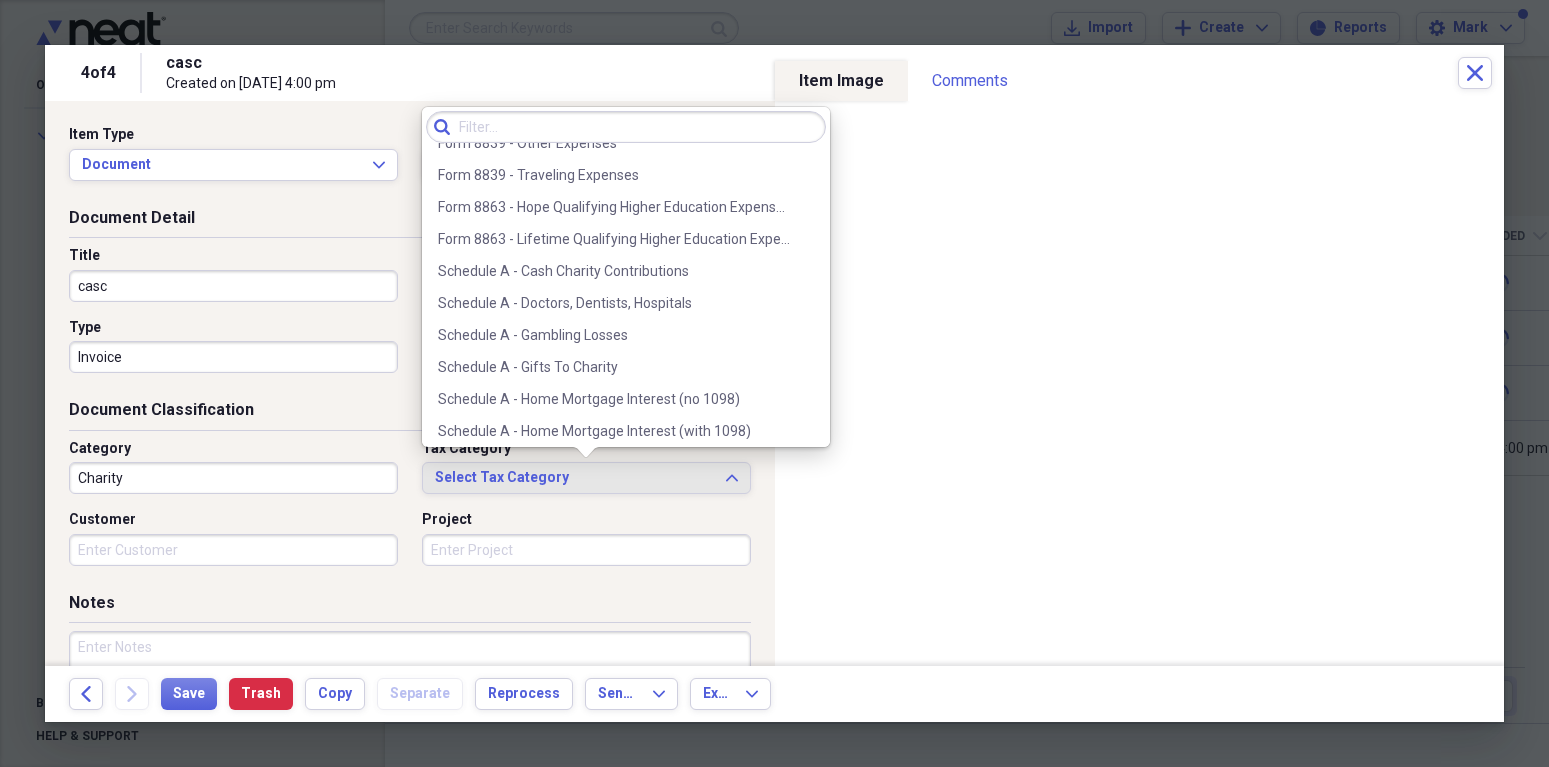scroll, scrollTop: 1117, scrollLeft: 0, axis: vertical 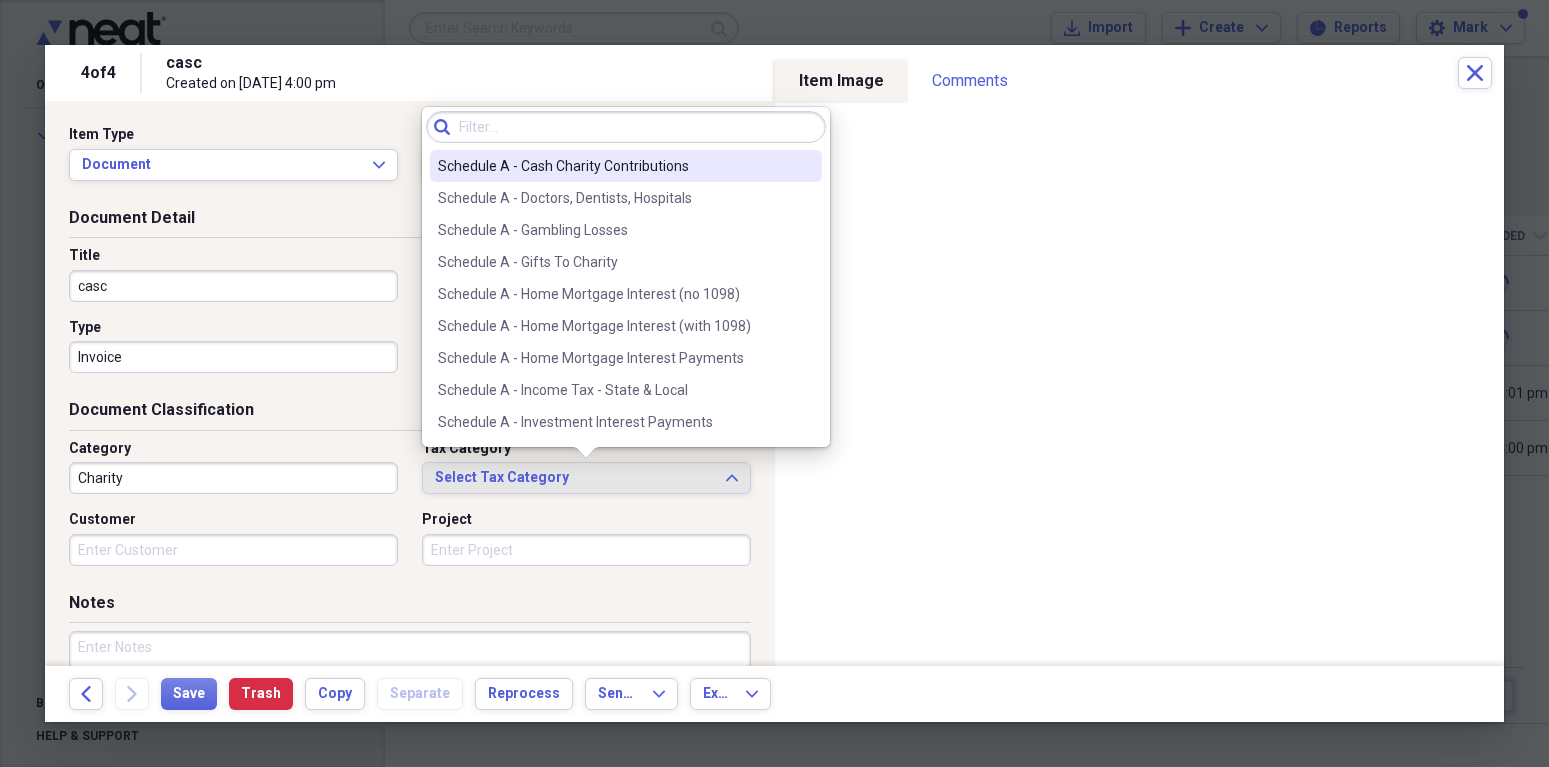 click on "Schedule A - Cash Charity Contributions" at bounding box center [614, 166] 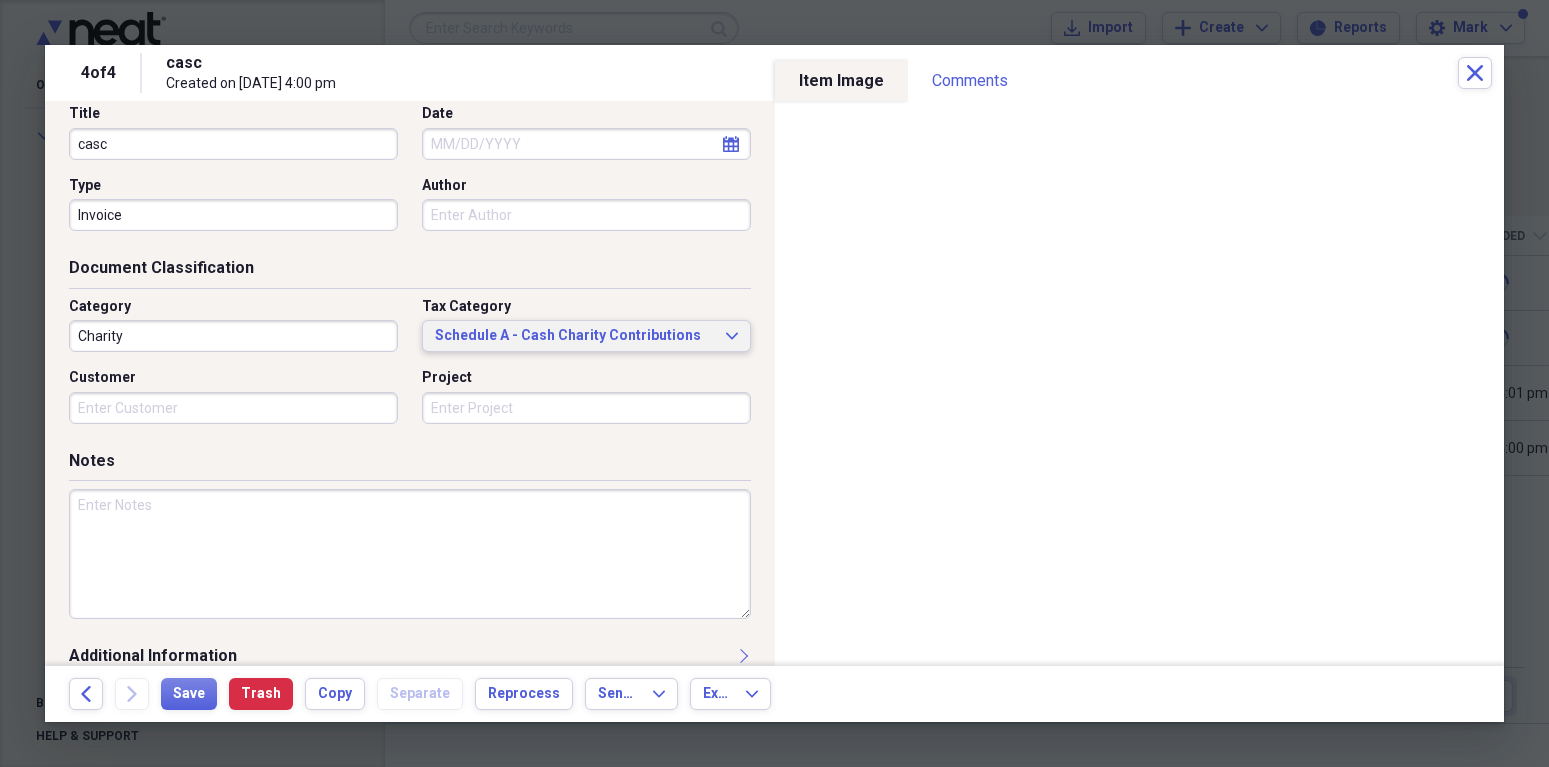 scroll, scrollTop: 143, scrollLeft: 0, axis: vertical 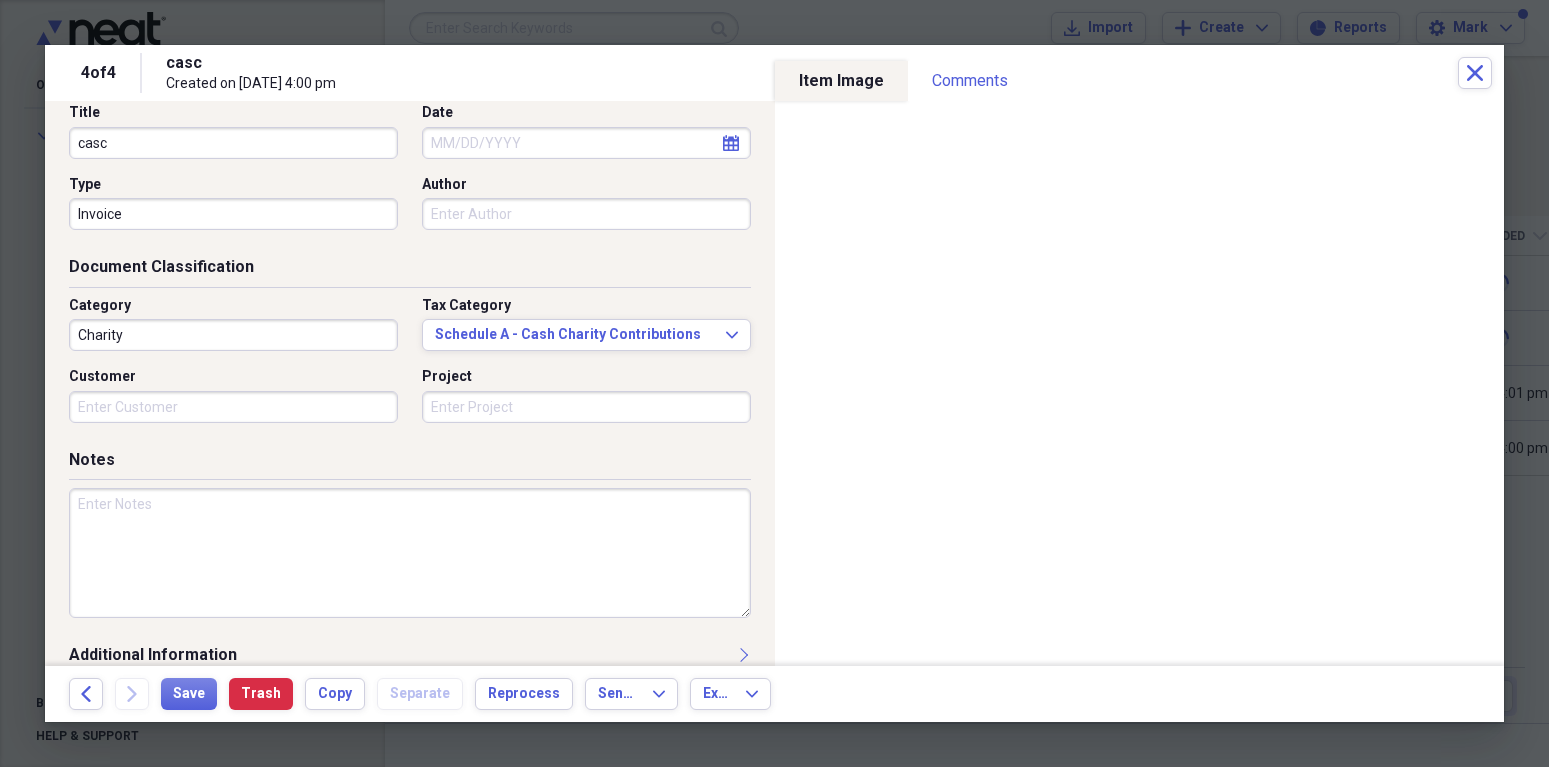click at bounding box center [410, 553] 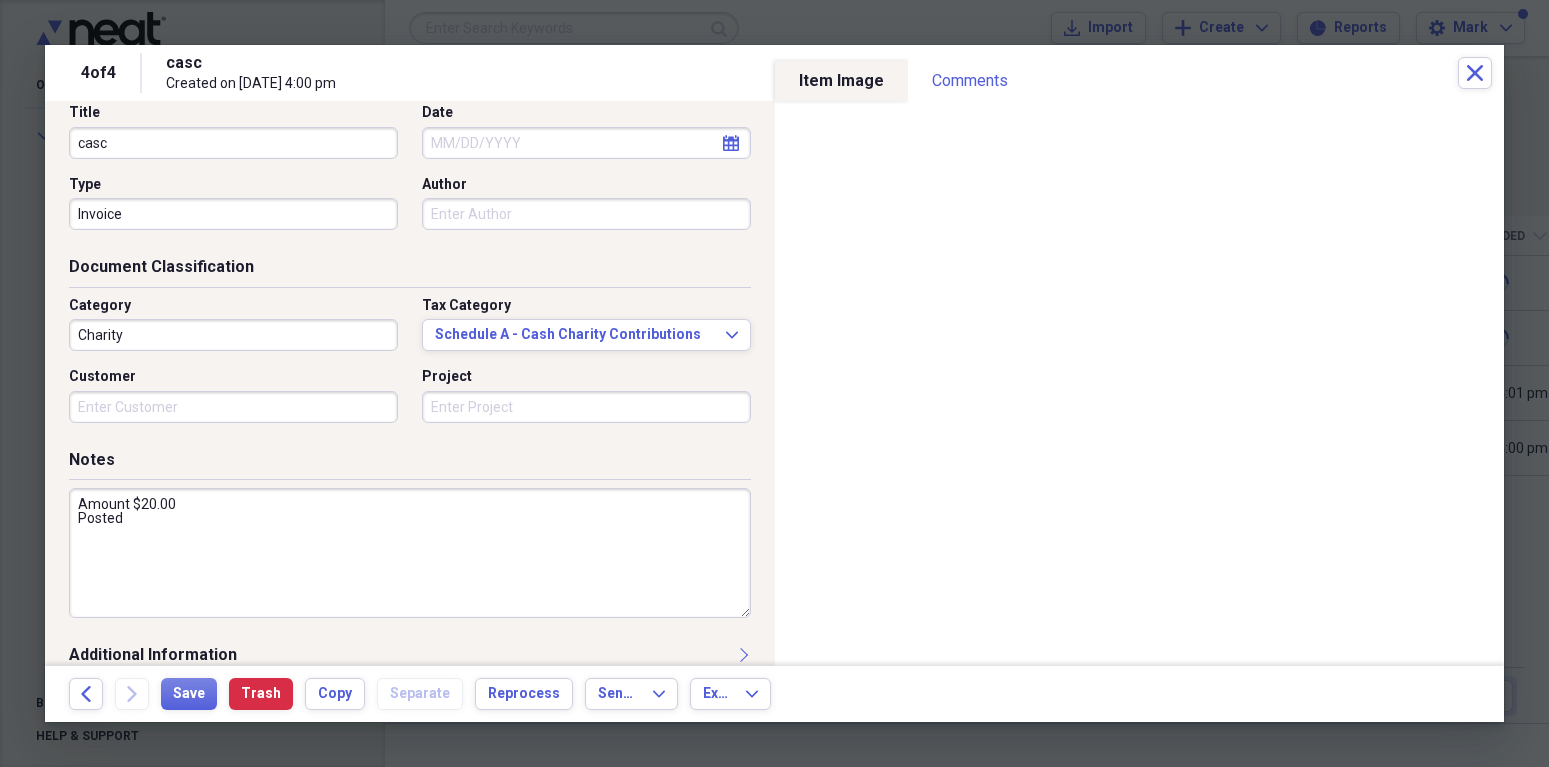 scroll, scrollTop: 171, scrollLeft: 0, axis: vertical 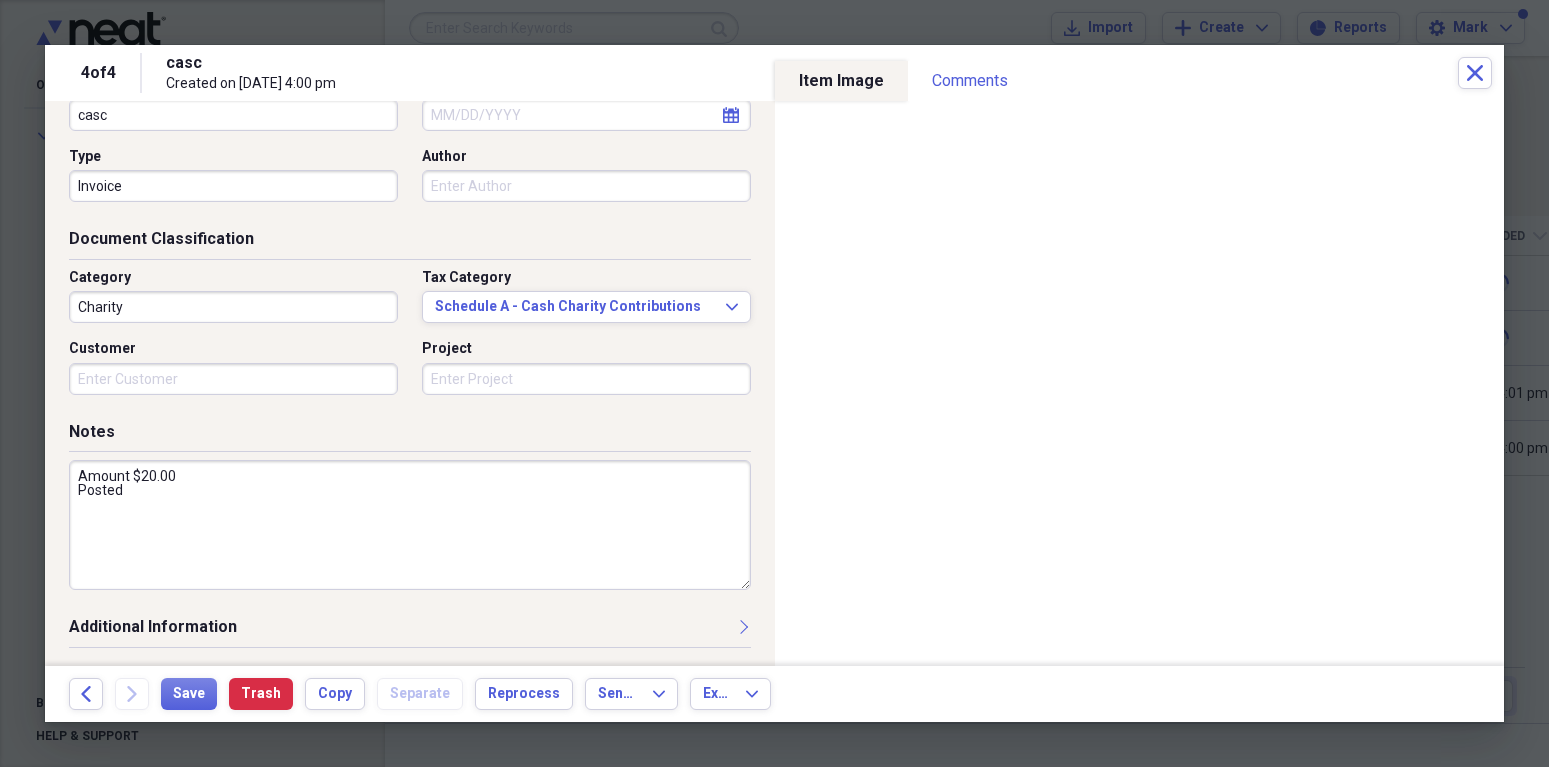 type on "Amount $20.00
Posted" 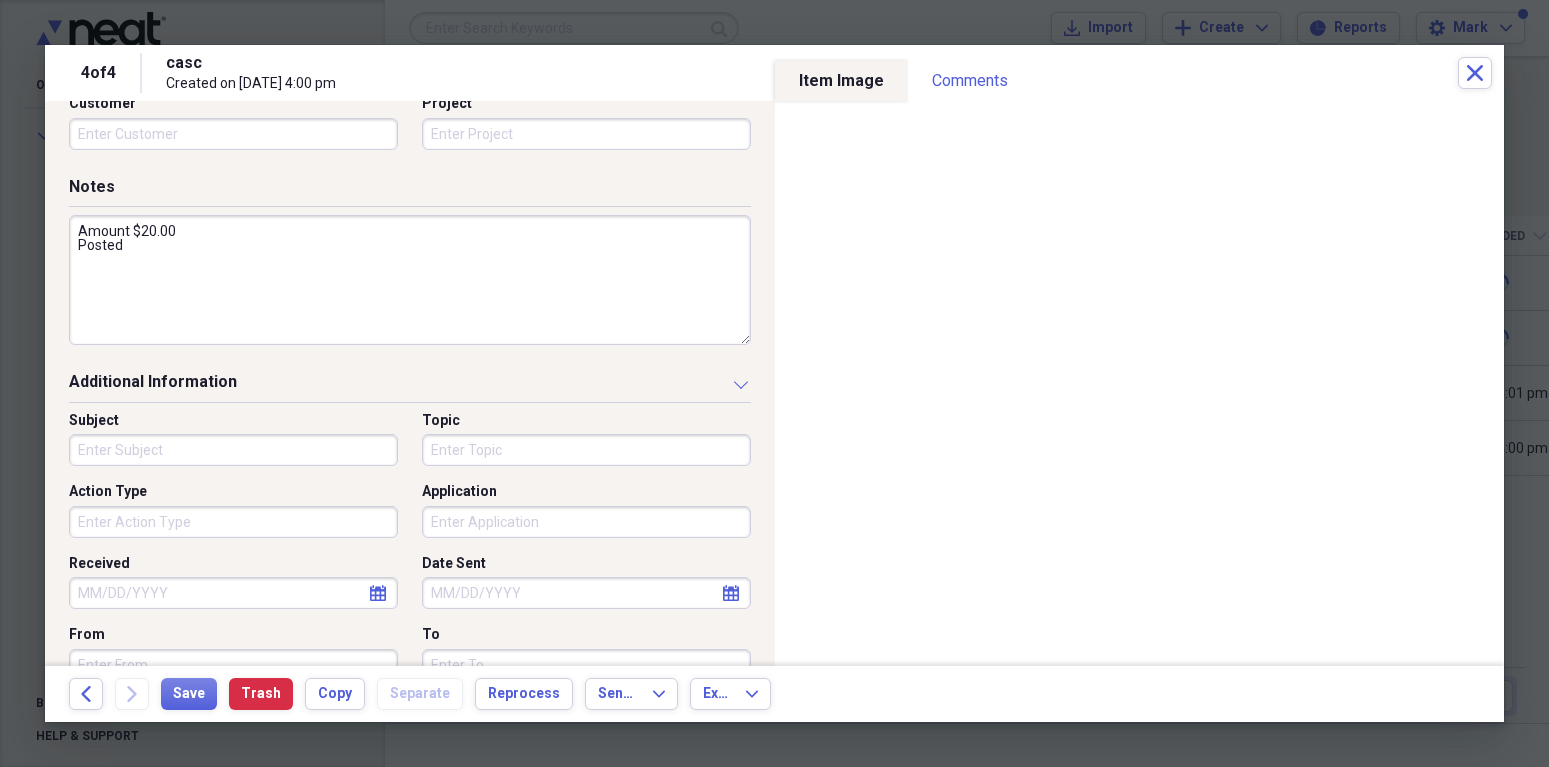 scroll, scrollTop: 418, scrollLeft: 0, axis: vertical 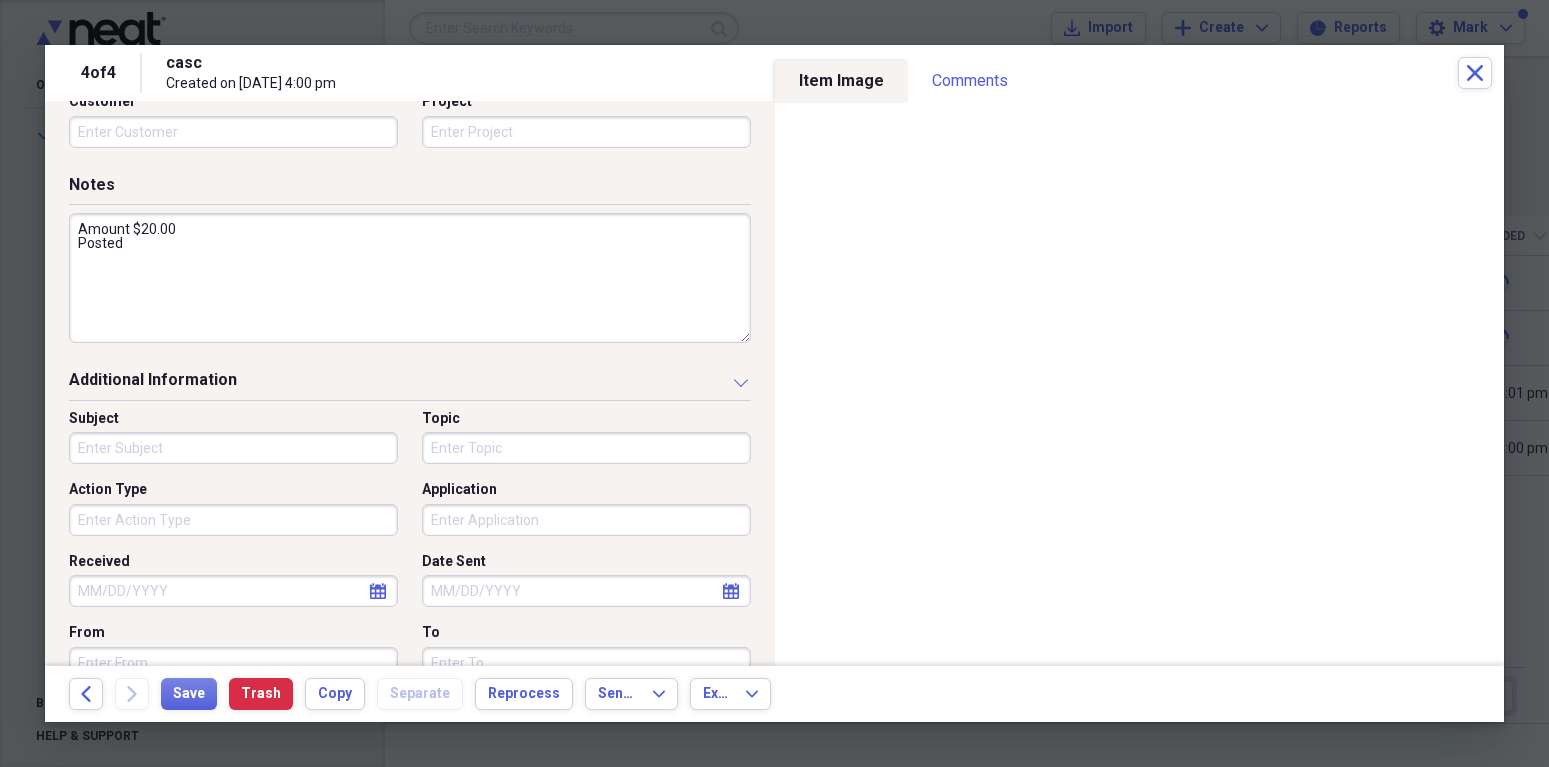 click on "Action Type" at bounding box center [233, 520] 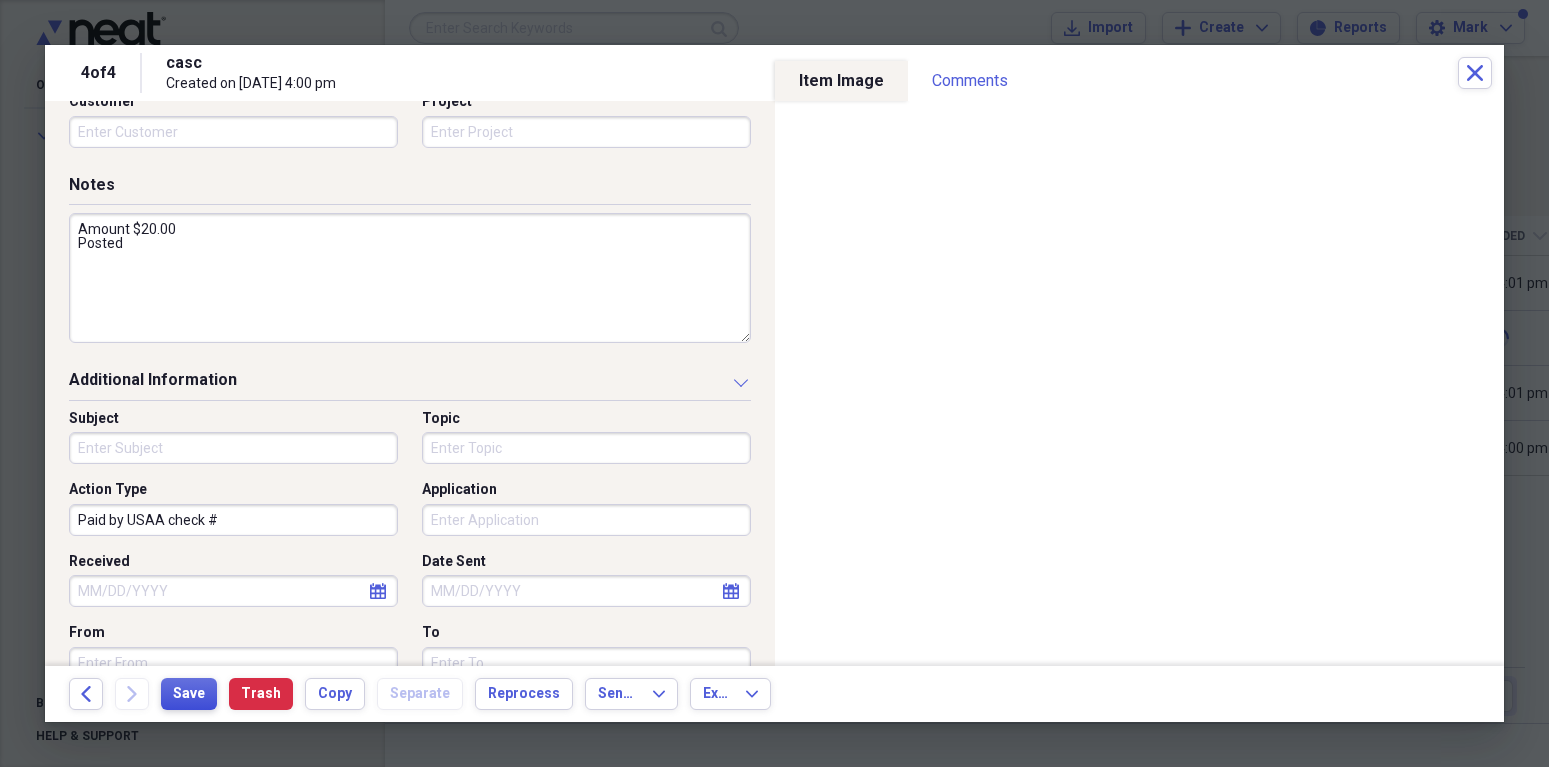 type on "Paid by USAA check #" 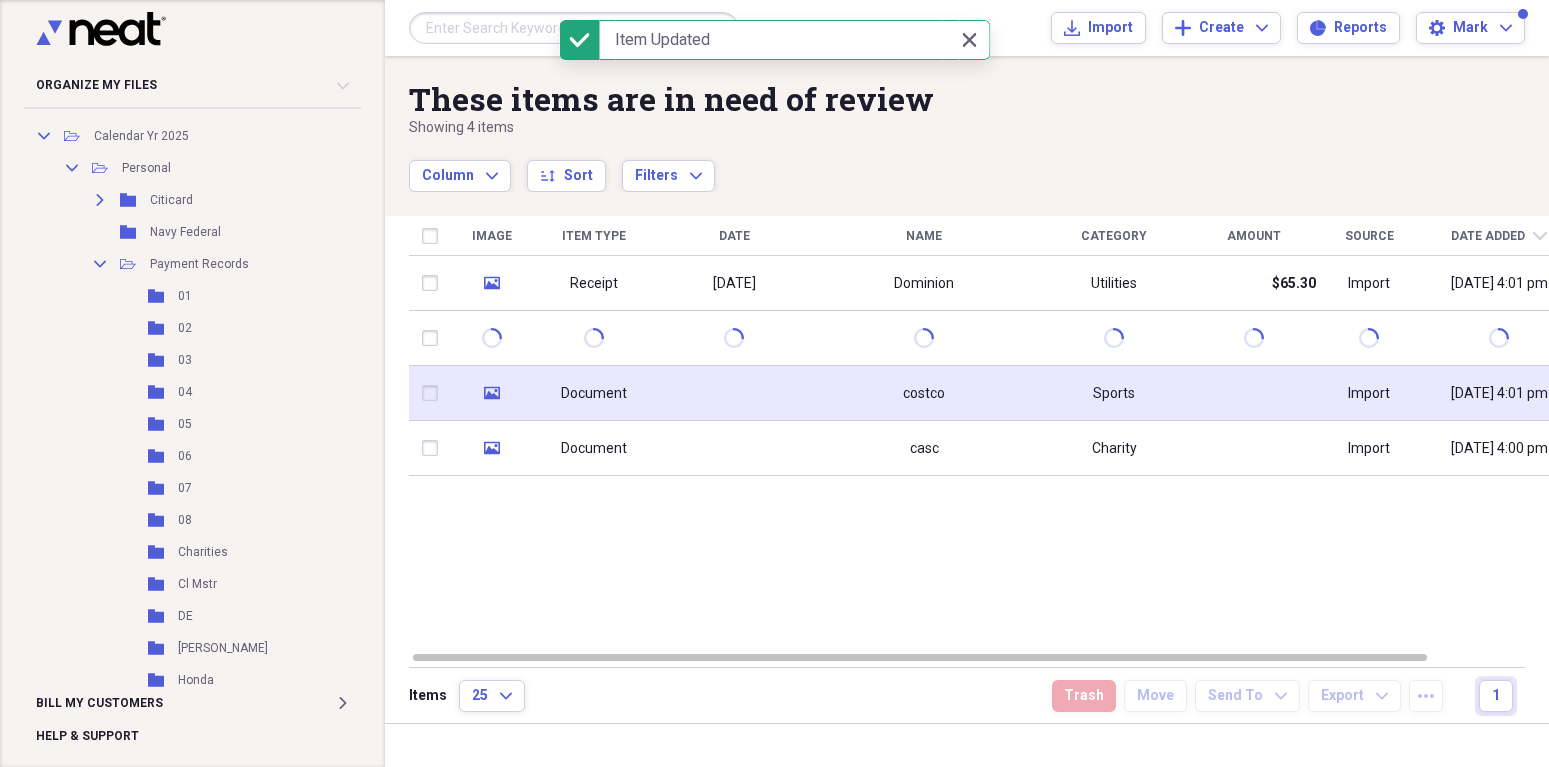 click on "Document" at bounding box center (594, 394) 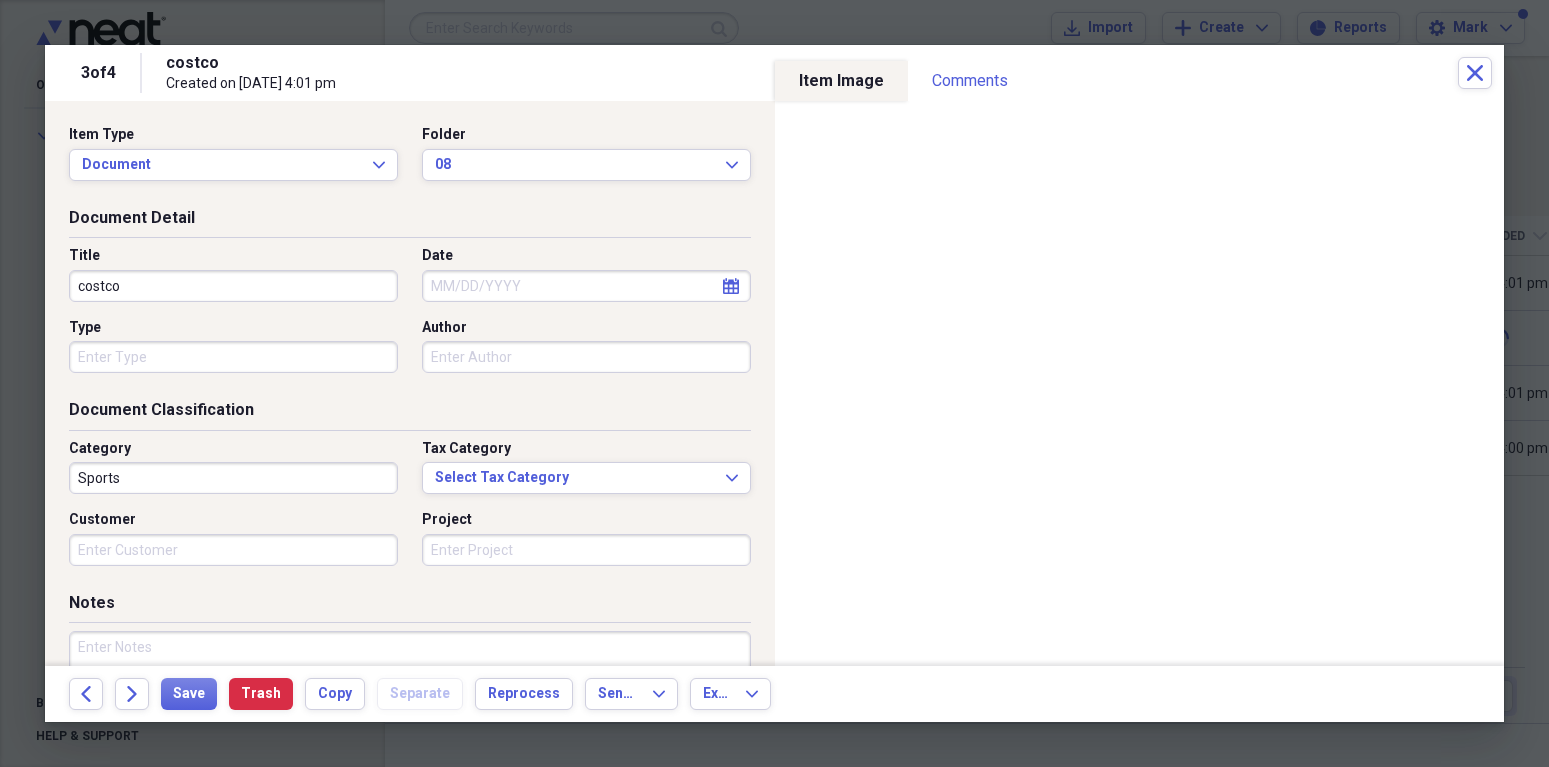 click on "Type" at bounding box center (233, 357) 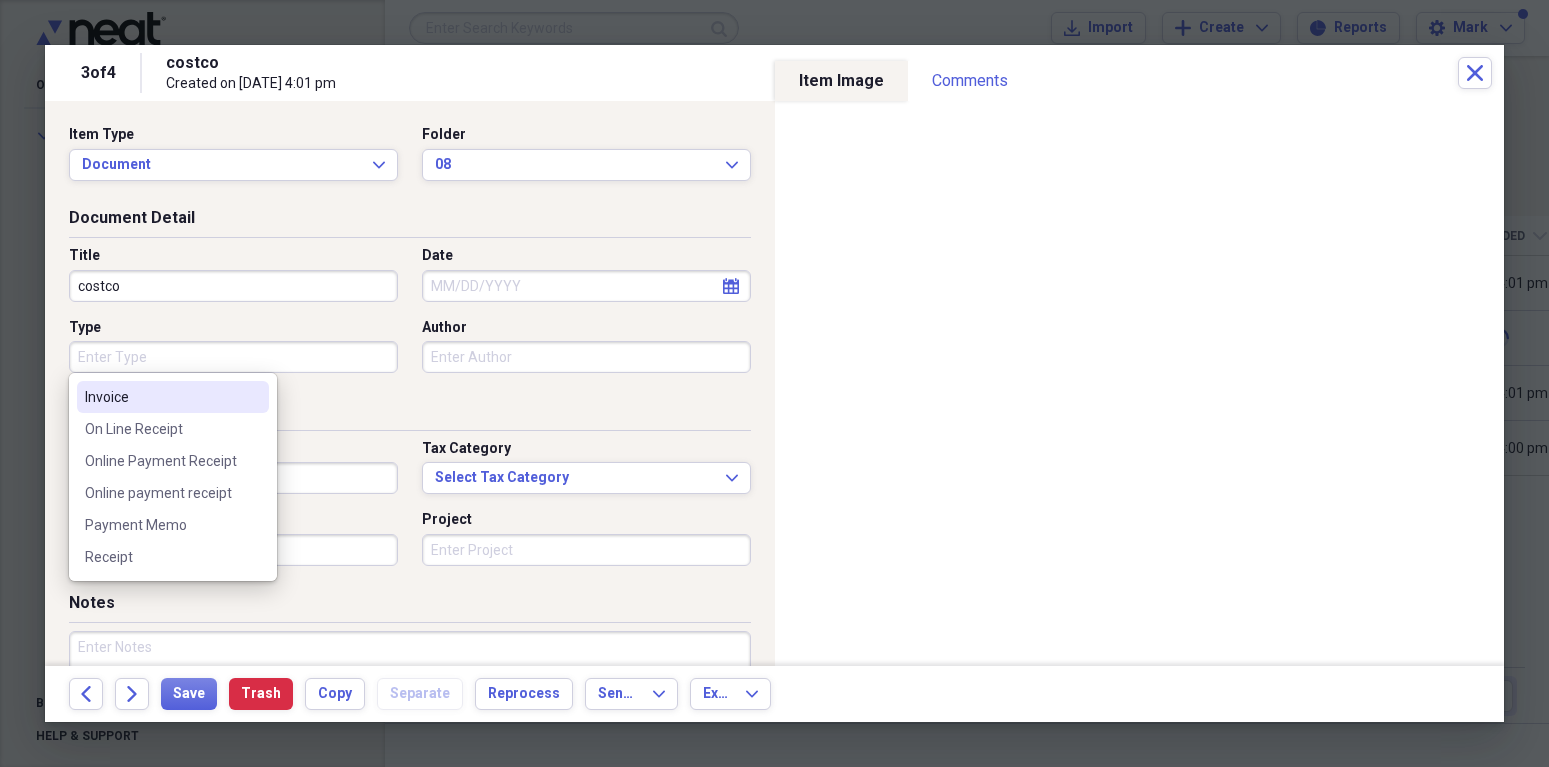 click on "Invoice" at bounding box center [161, 397] 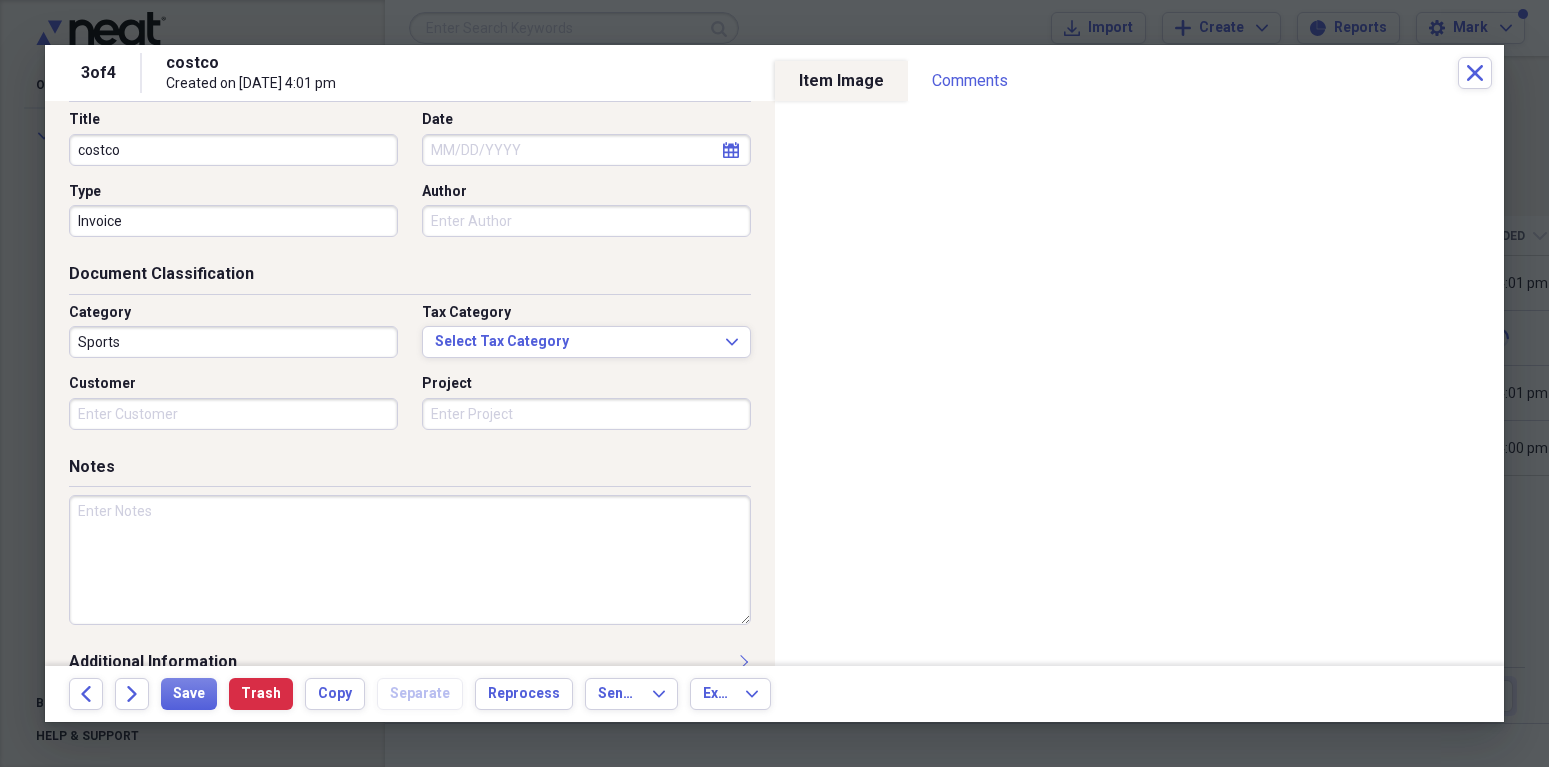 scroll, scrollTop: 171, scrollLeft: 0, axis: vertical 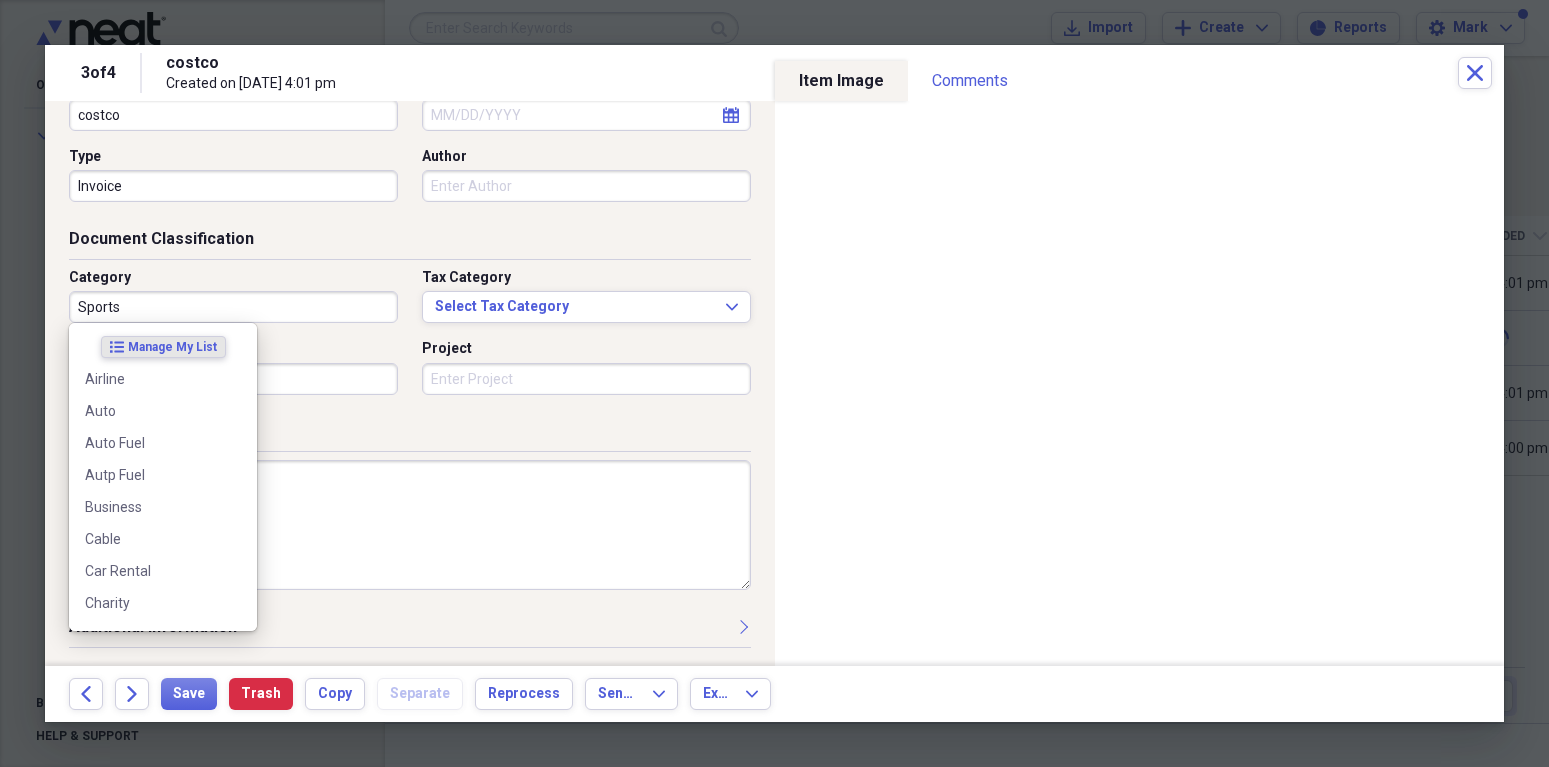 click on "Sports" at bounding box center [233, 307] 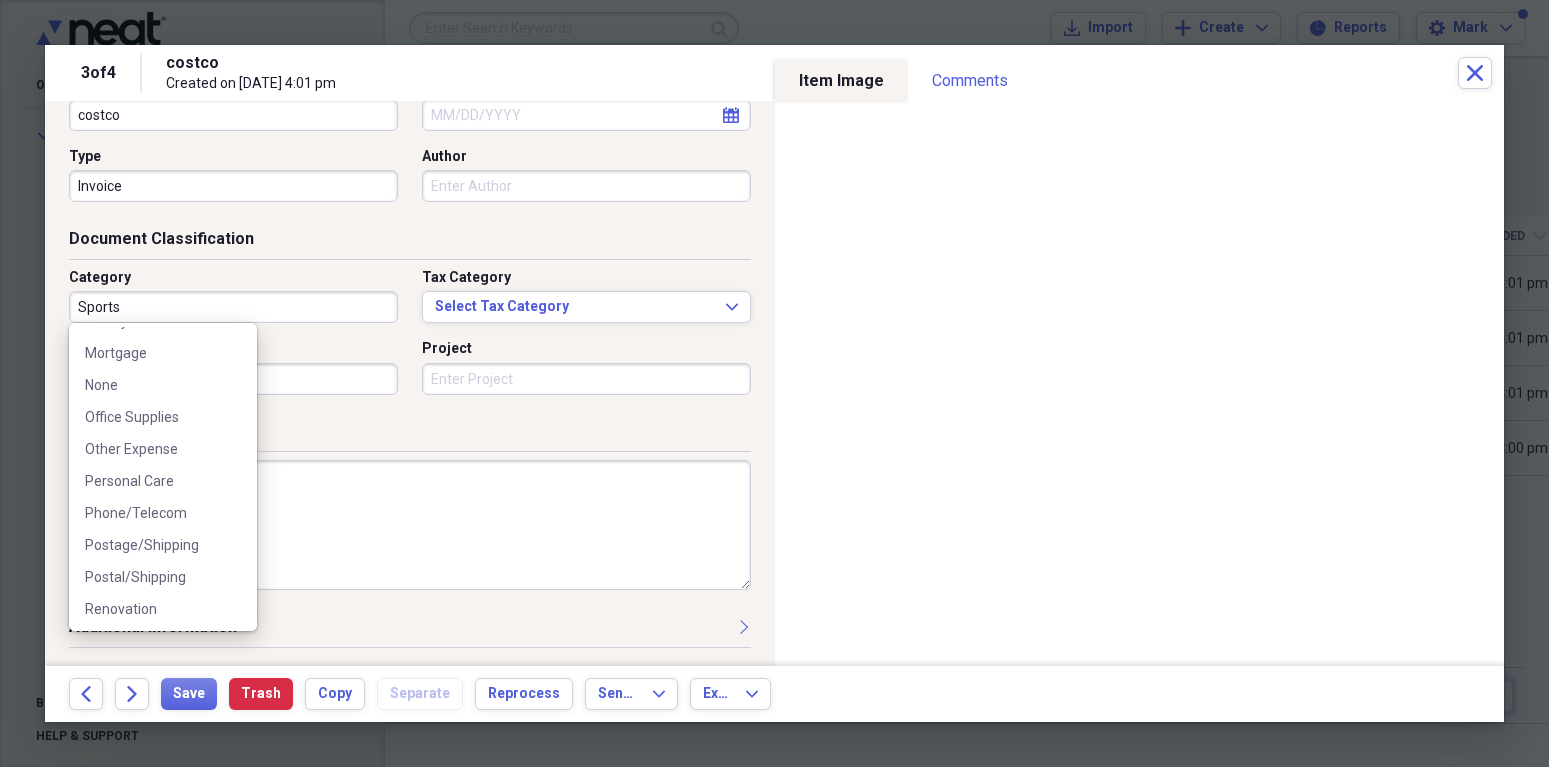 scroll, scrollTop: 1165, scrollLeft: 0, axis: vertical 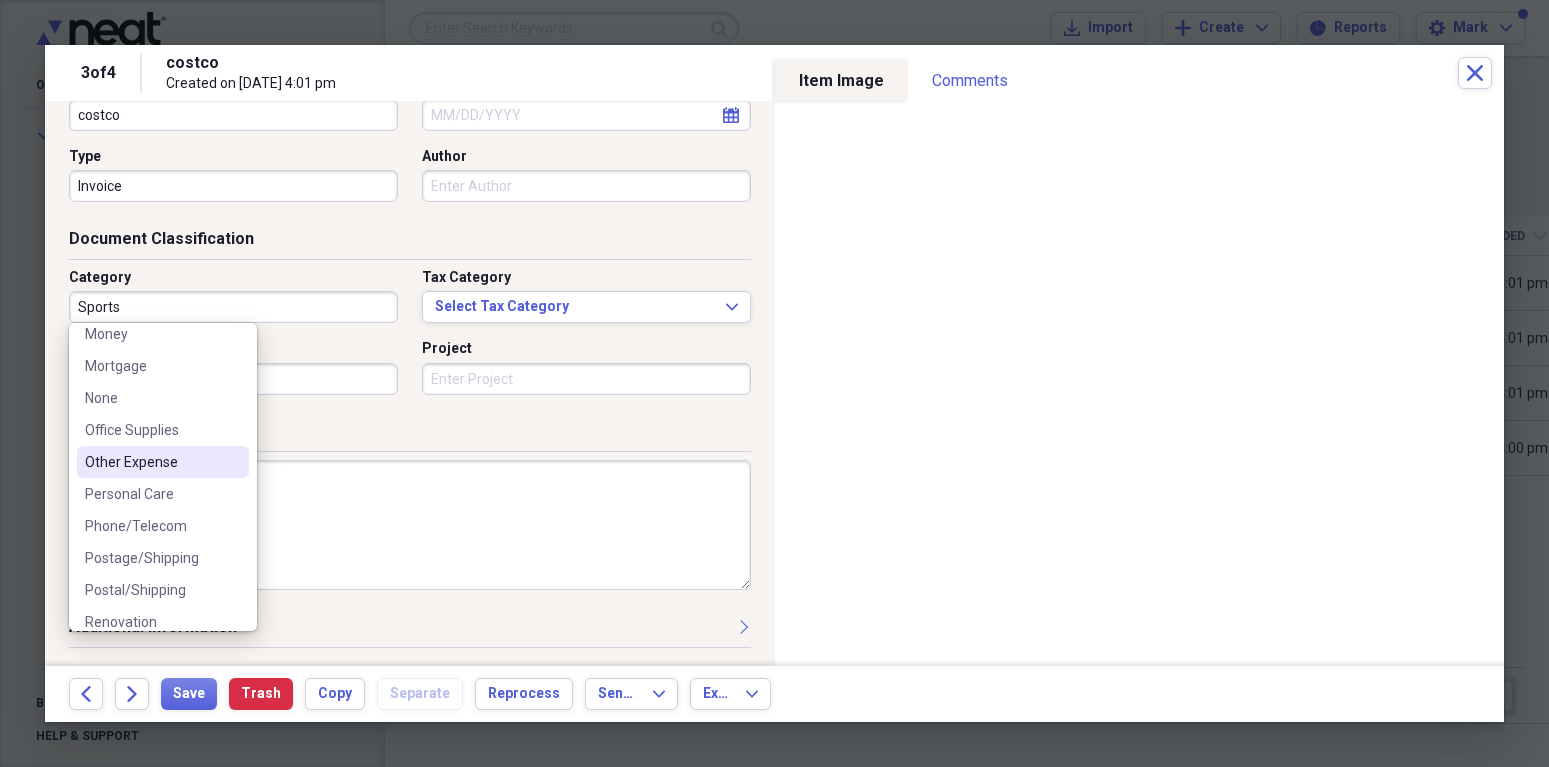 click on "Other Expense" at bounding box center [151, 462] 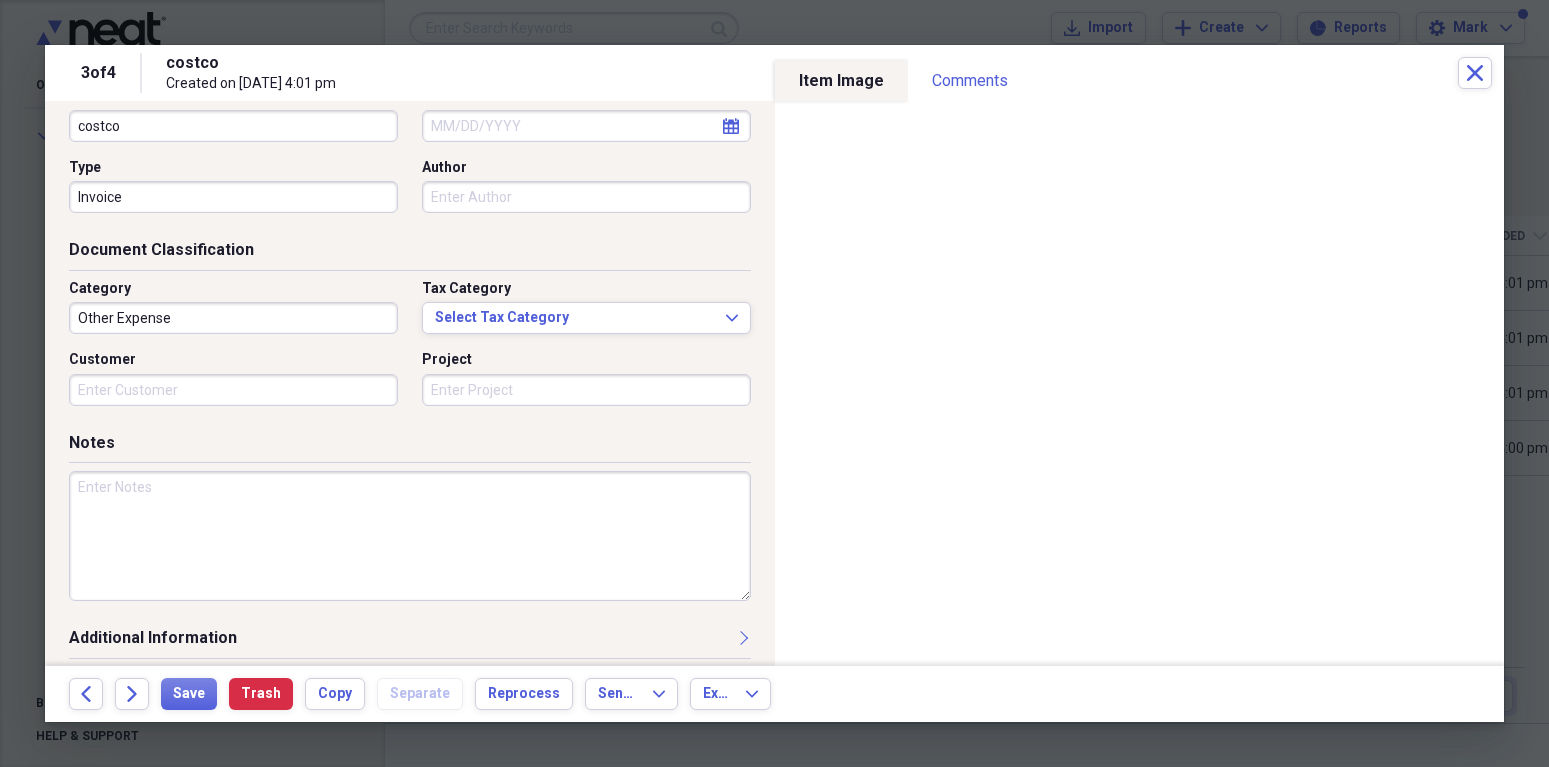 scroll, scrollTop: 171, scrollLeft: 0, axis: vertical 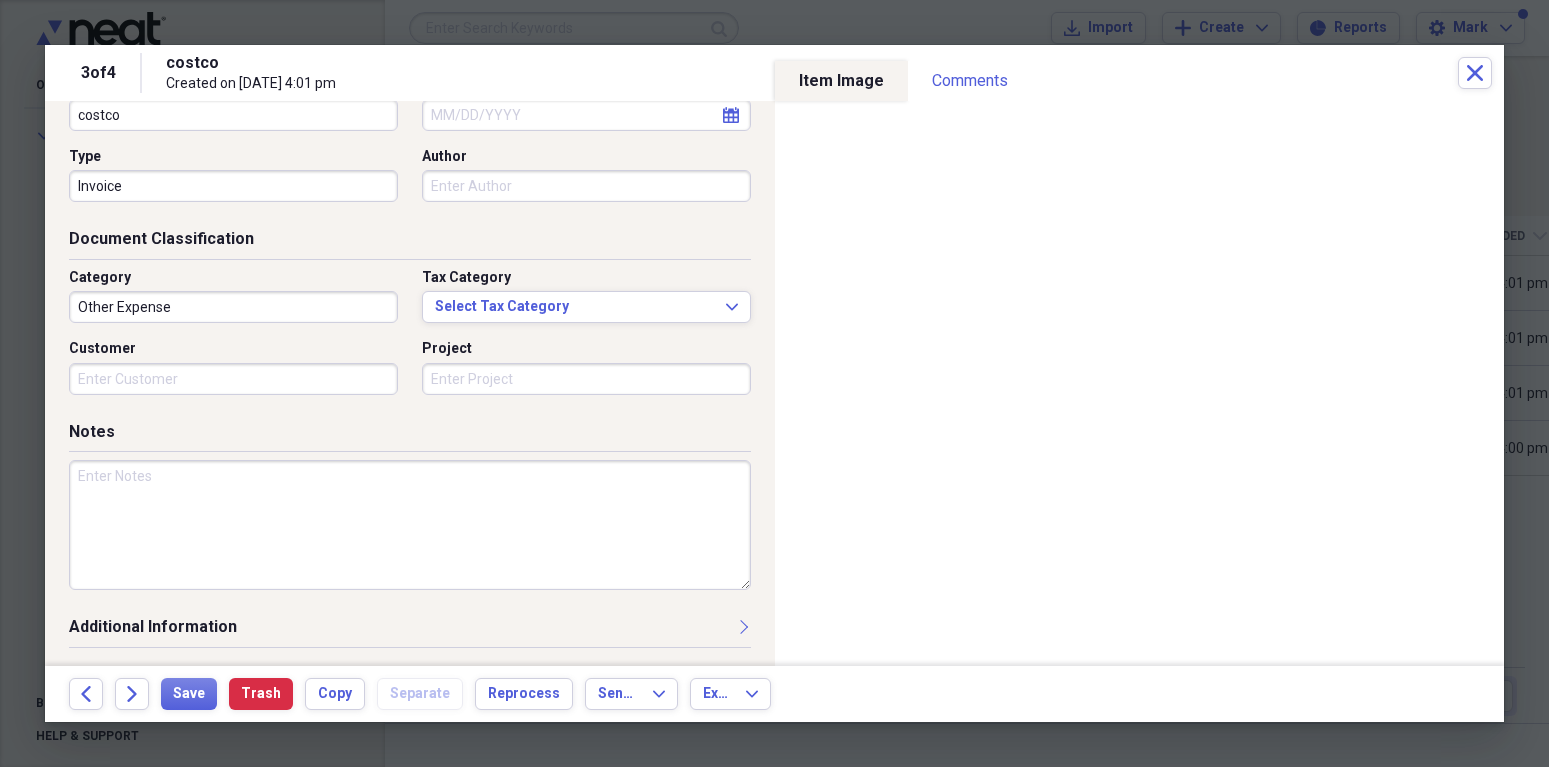 click at bounding box center [410, 525] 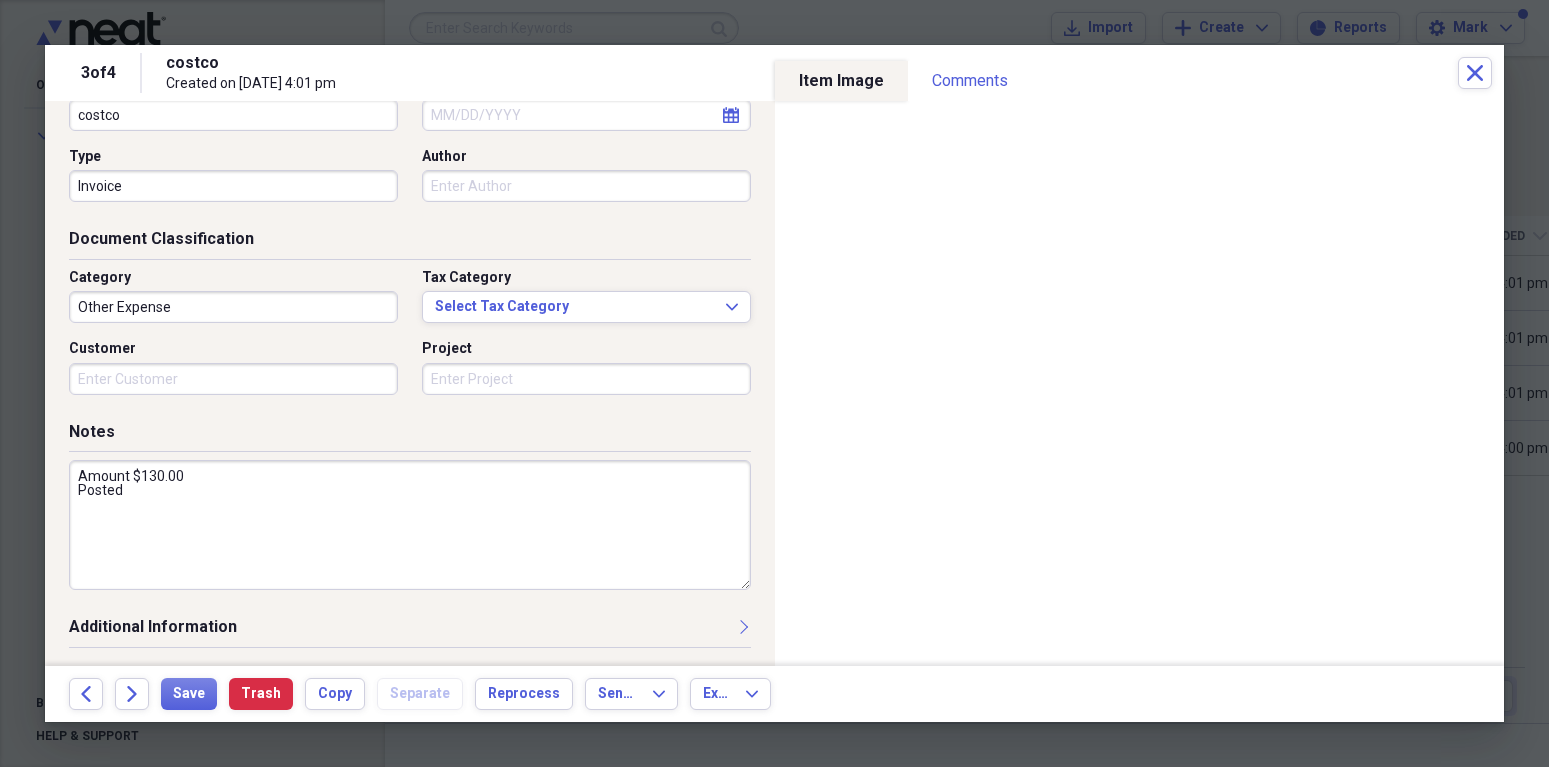 type on "Amount $130.00
Posted" 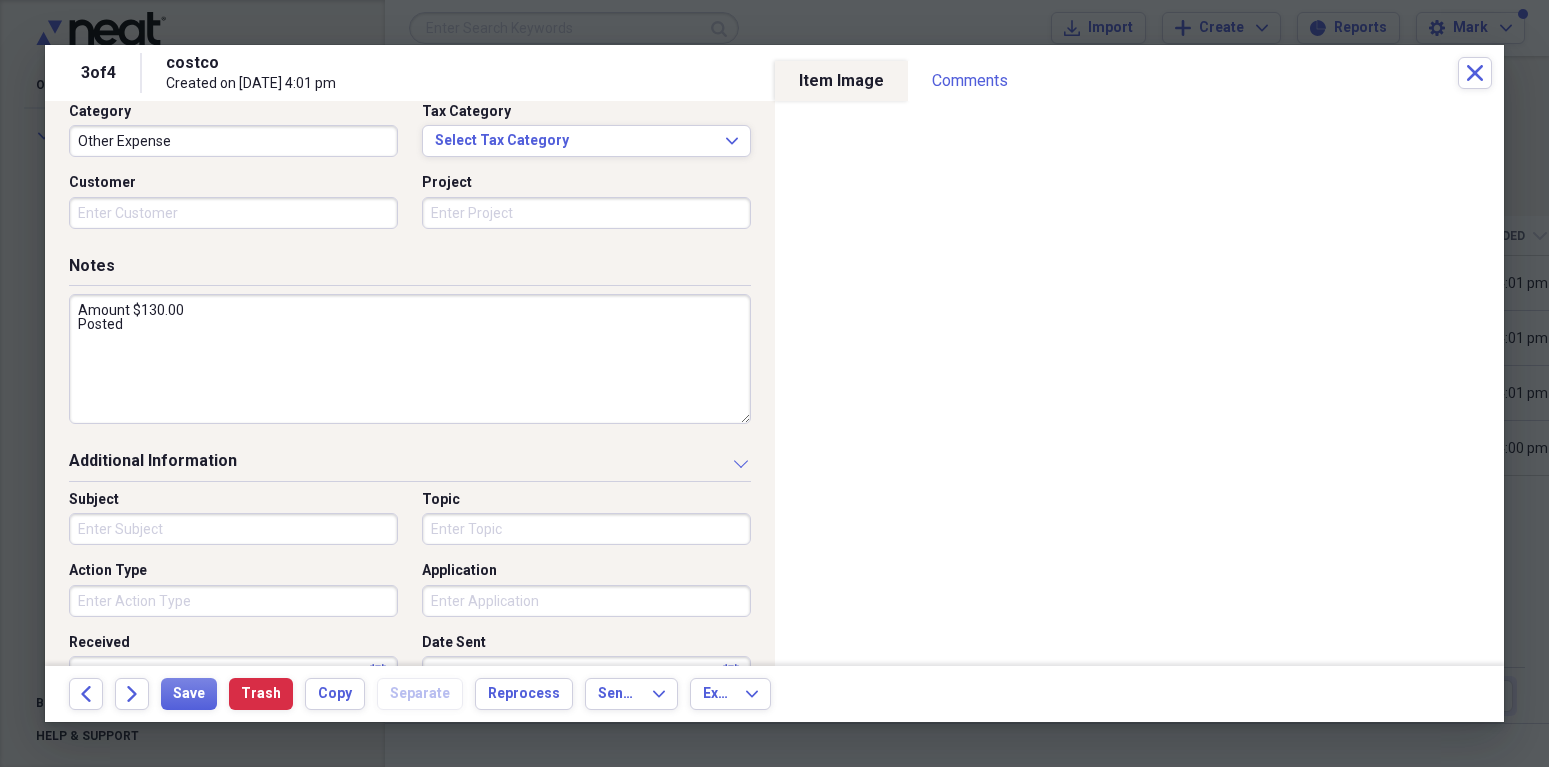 scroll, scrollTop: 475, scrollLeft: 0, axis: vertical 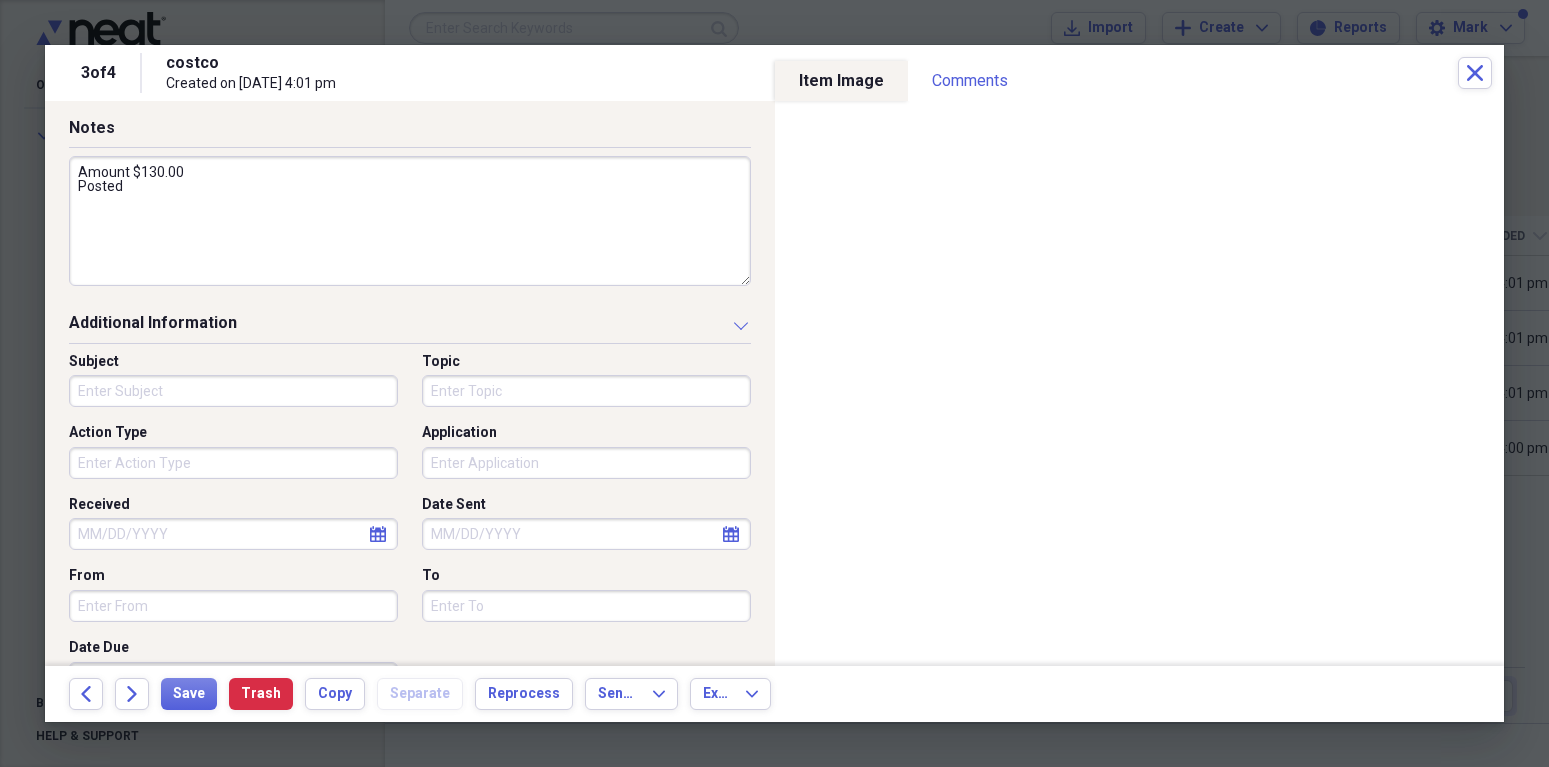 click on "Action Type" at bounding box center [233, 463] 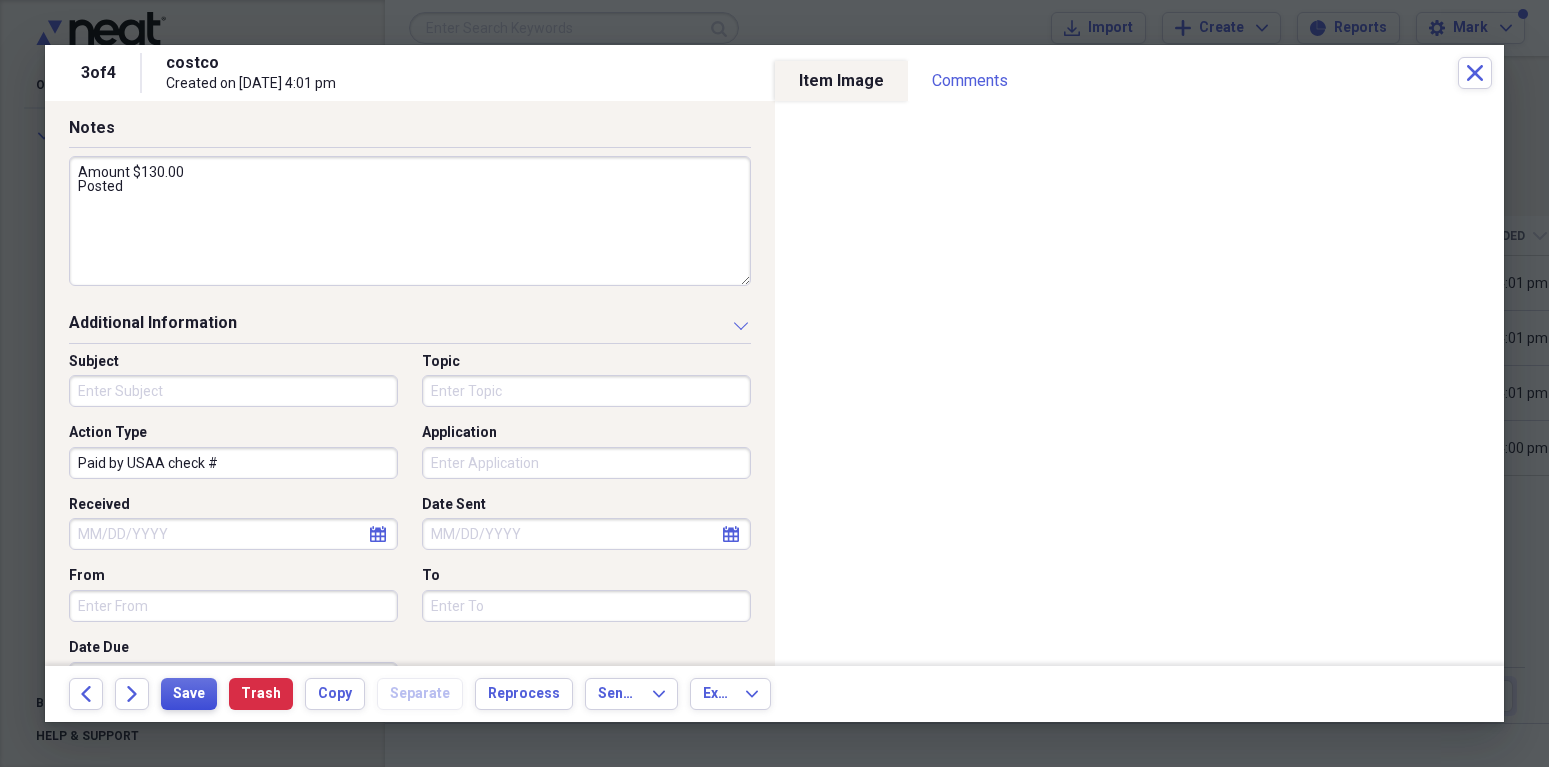 type on "Paid by USAA check #" 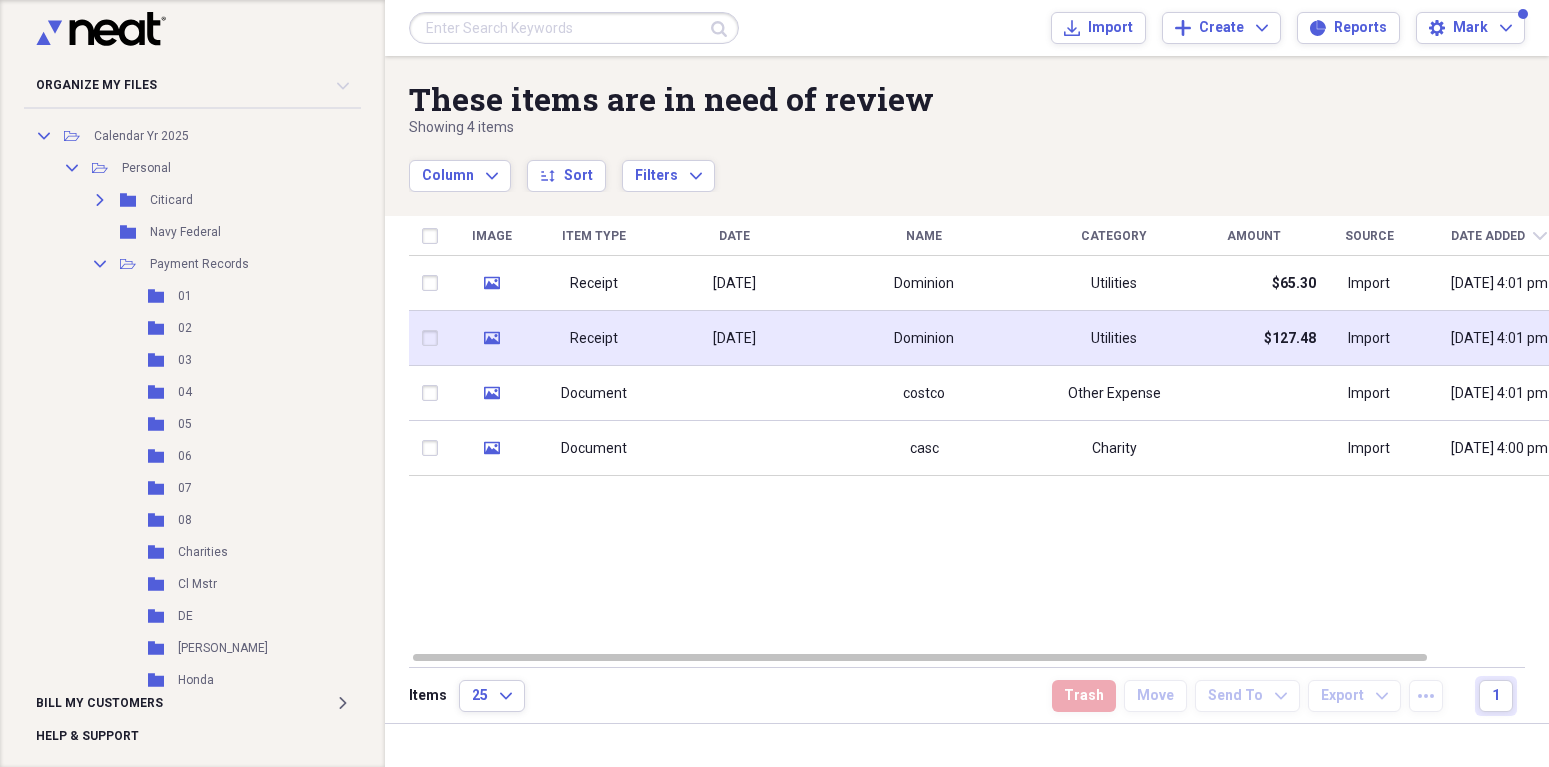 click on "Receipt" at bounding box center [594, 339] 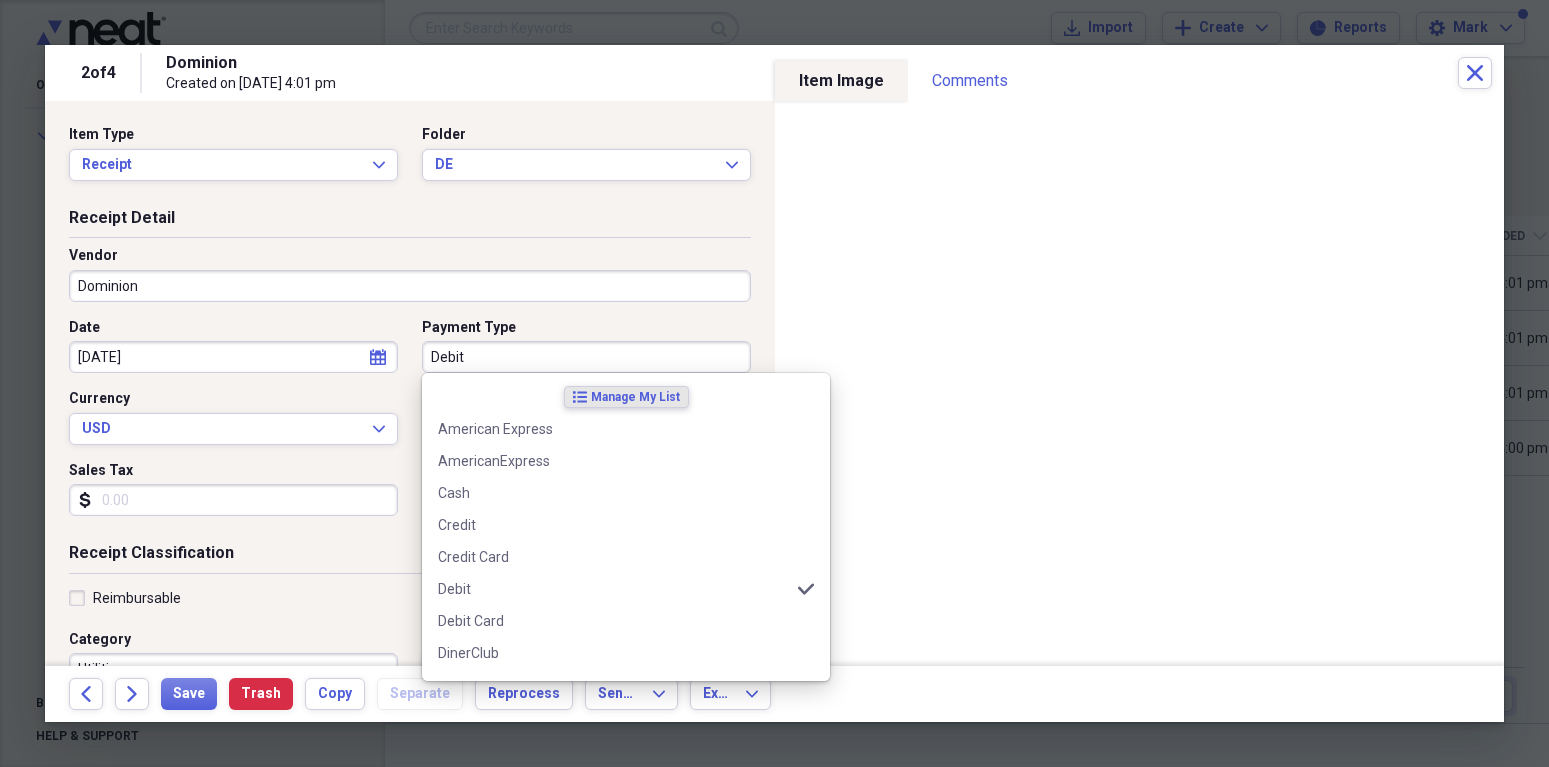 drag, startPoint x: 430, startPoint y: 347, endPoint x: 473, endPoint y: 361, distance: 45.221676 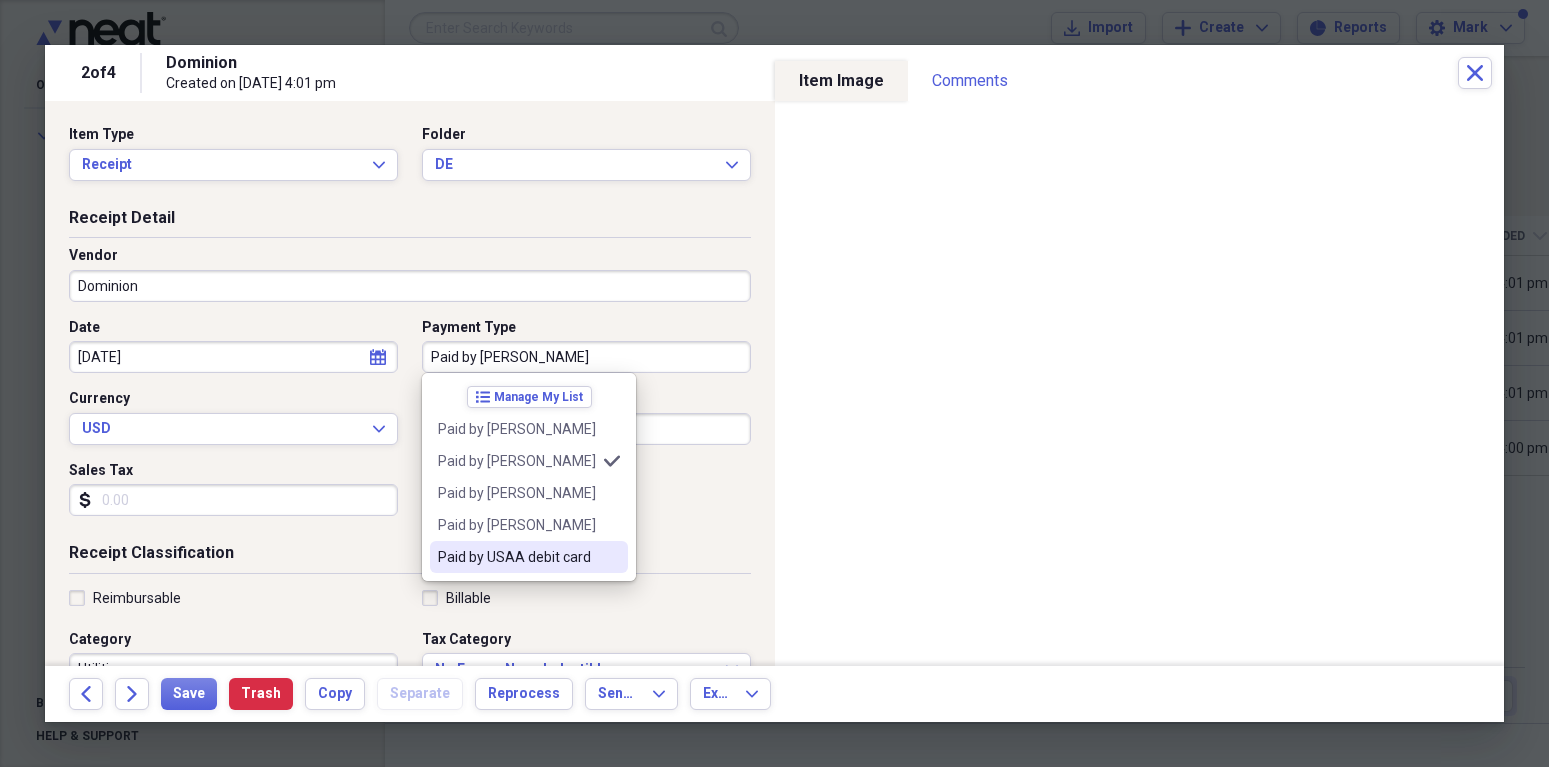 click on "Paid by USAA debit card" at bounding box center [517, 557] 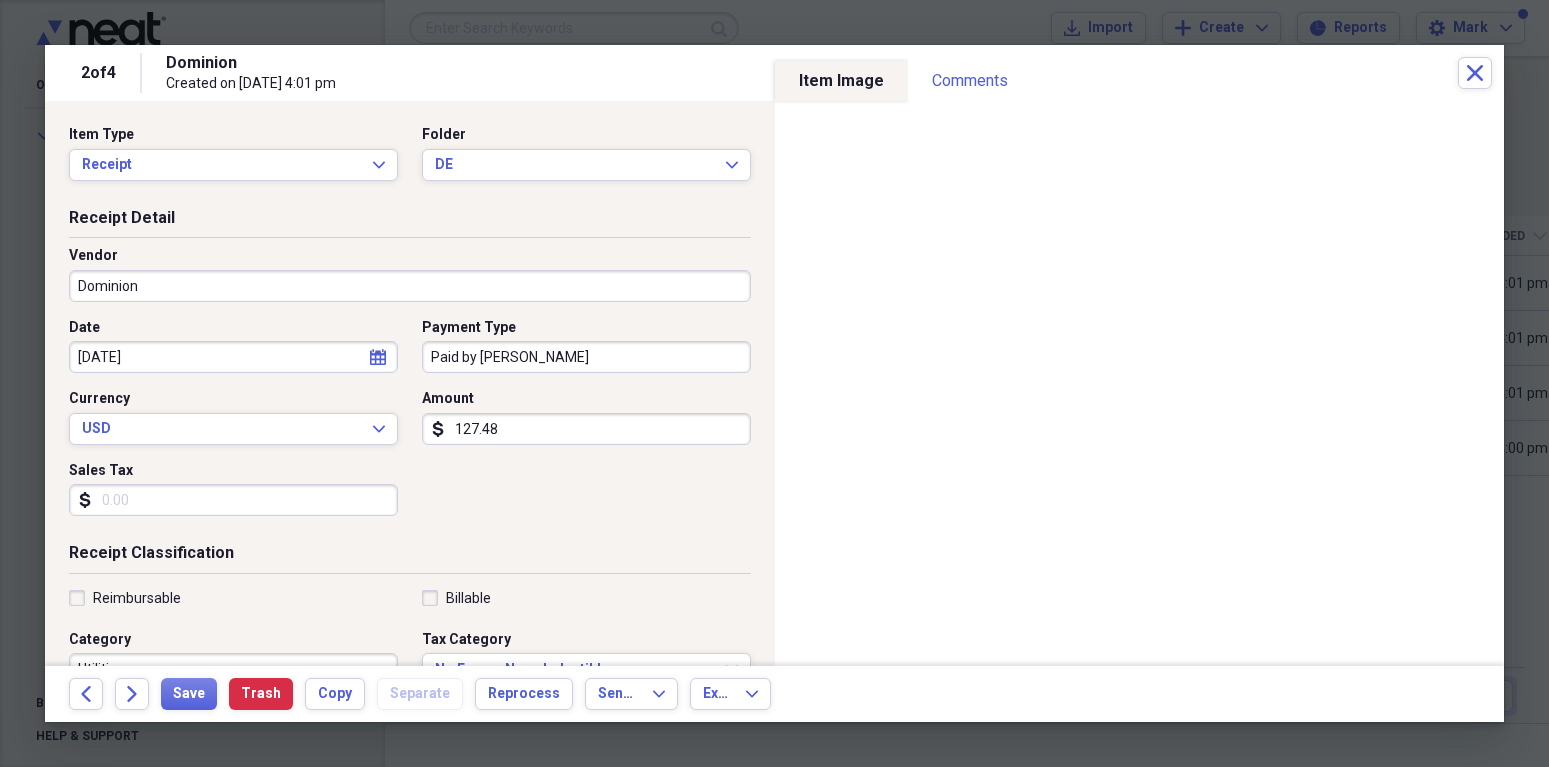 type on "Paid by USAA debit card" 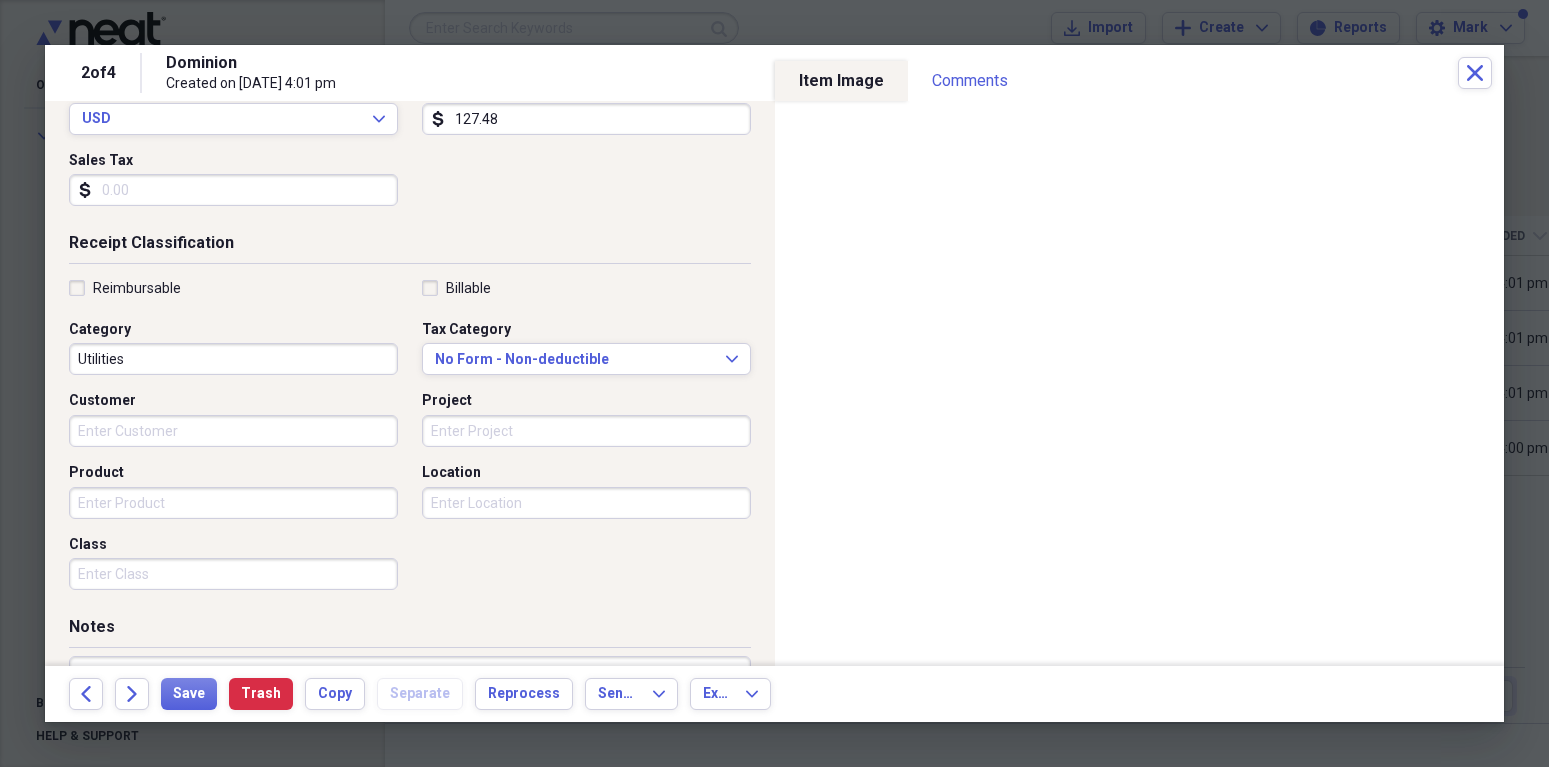 scroll, scrollTop: 360, scrollLeft: 0, axis: vertical 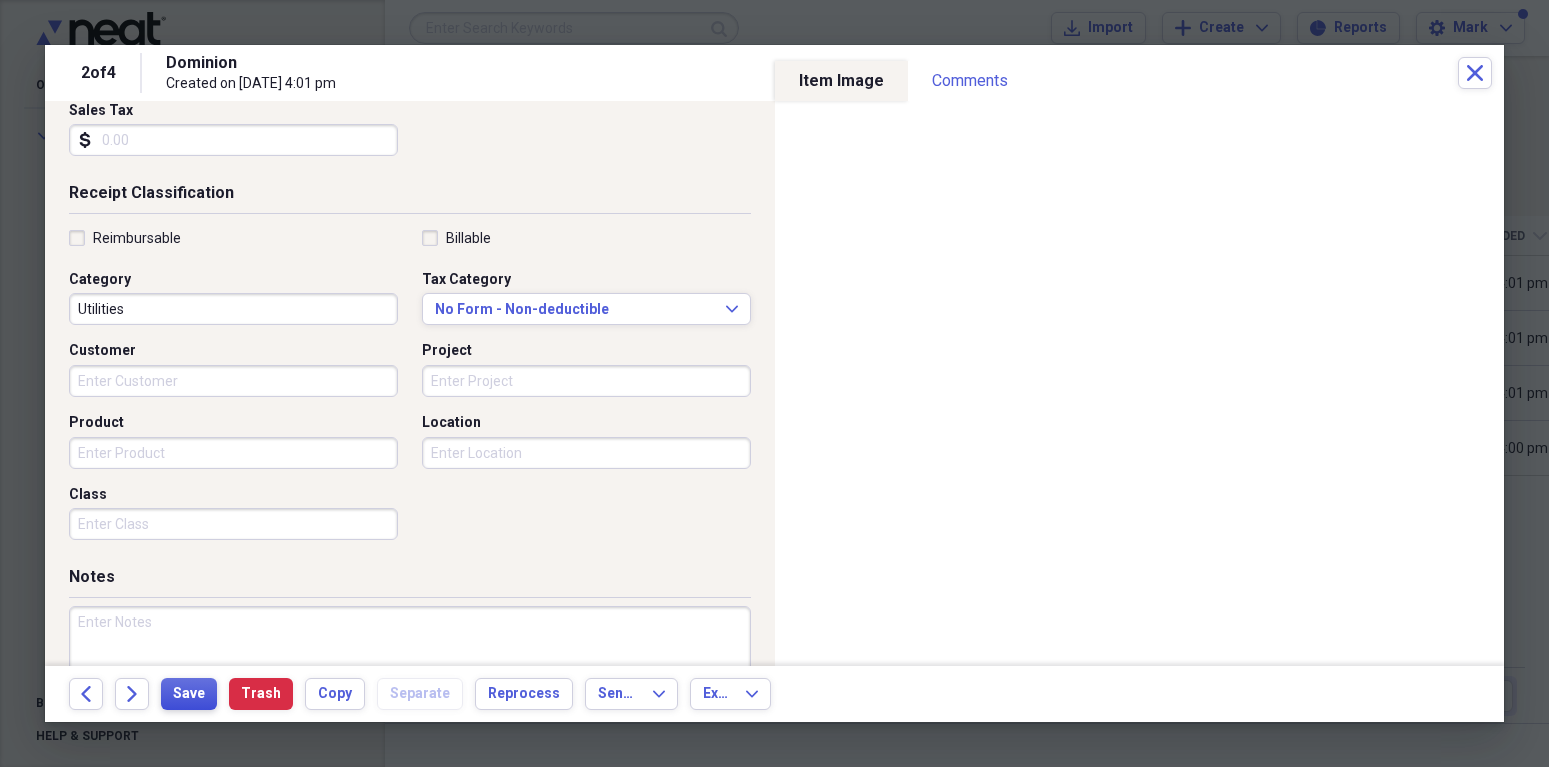 click on "Save" at bounding box center (189, 694) 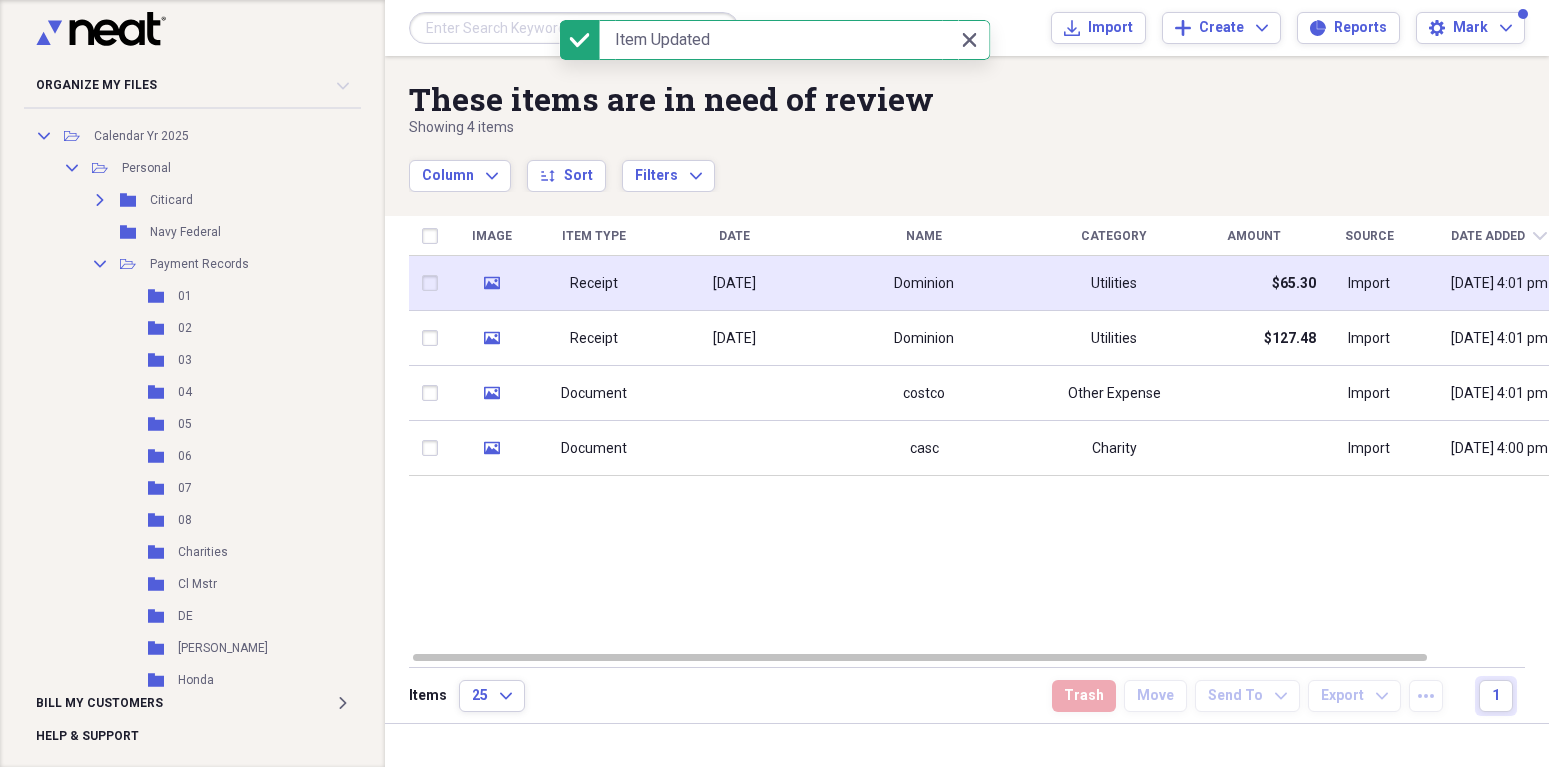 click on "Receipt" at bounding box center (594, 283) 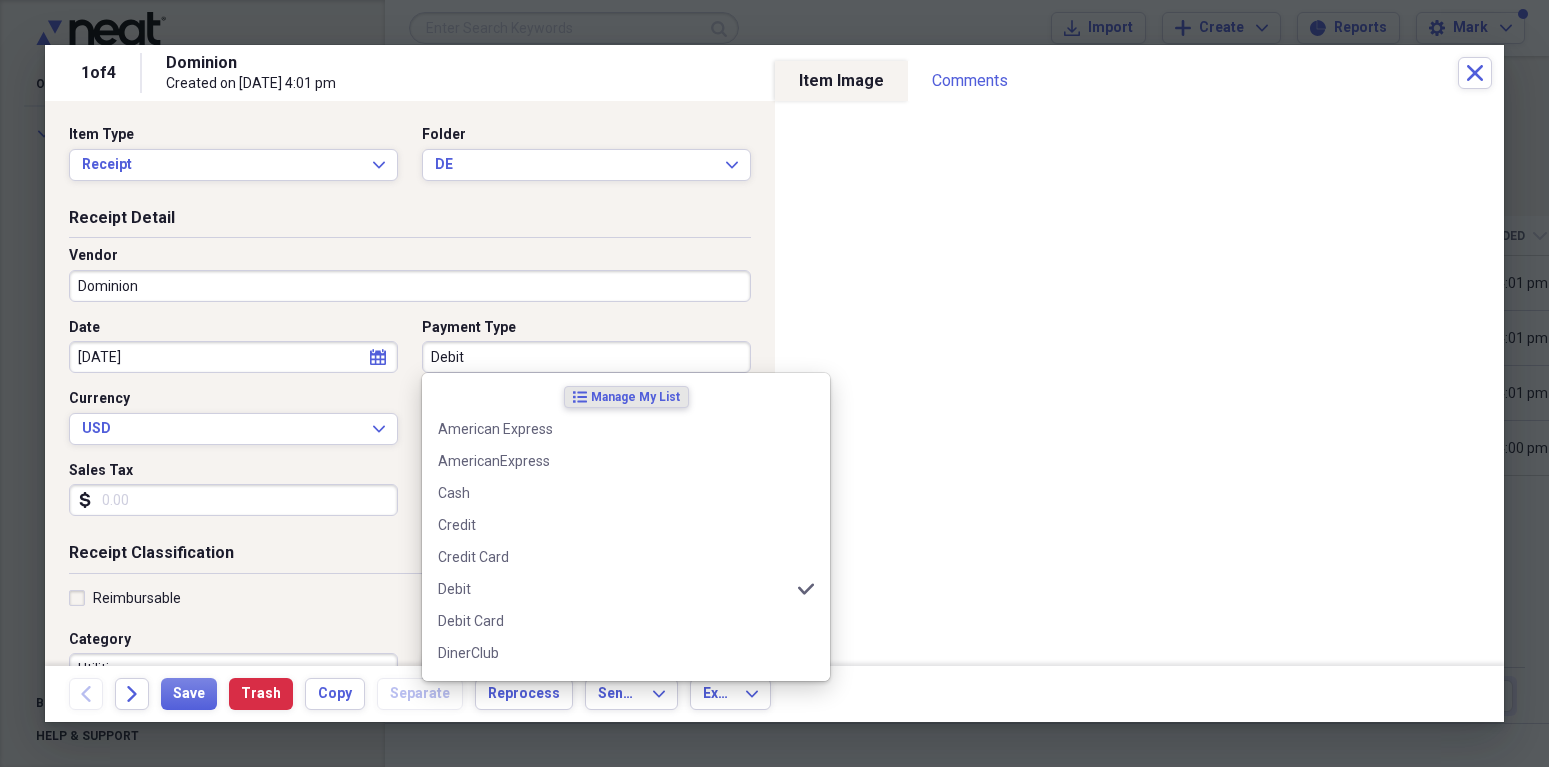 drag, startPoint x: 432, startPoint y: 353, endPoint x: 465, endPoint y: 359, distance: 33.54102 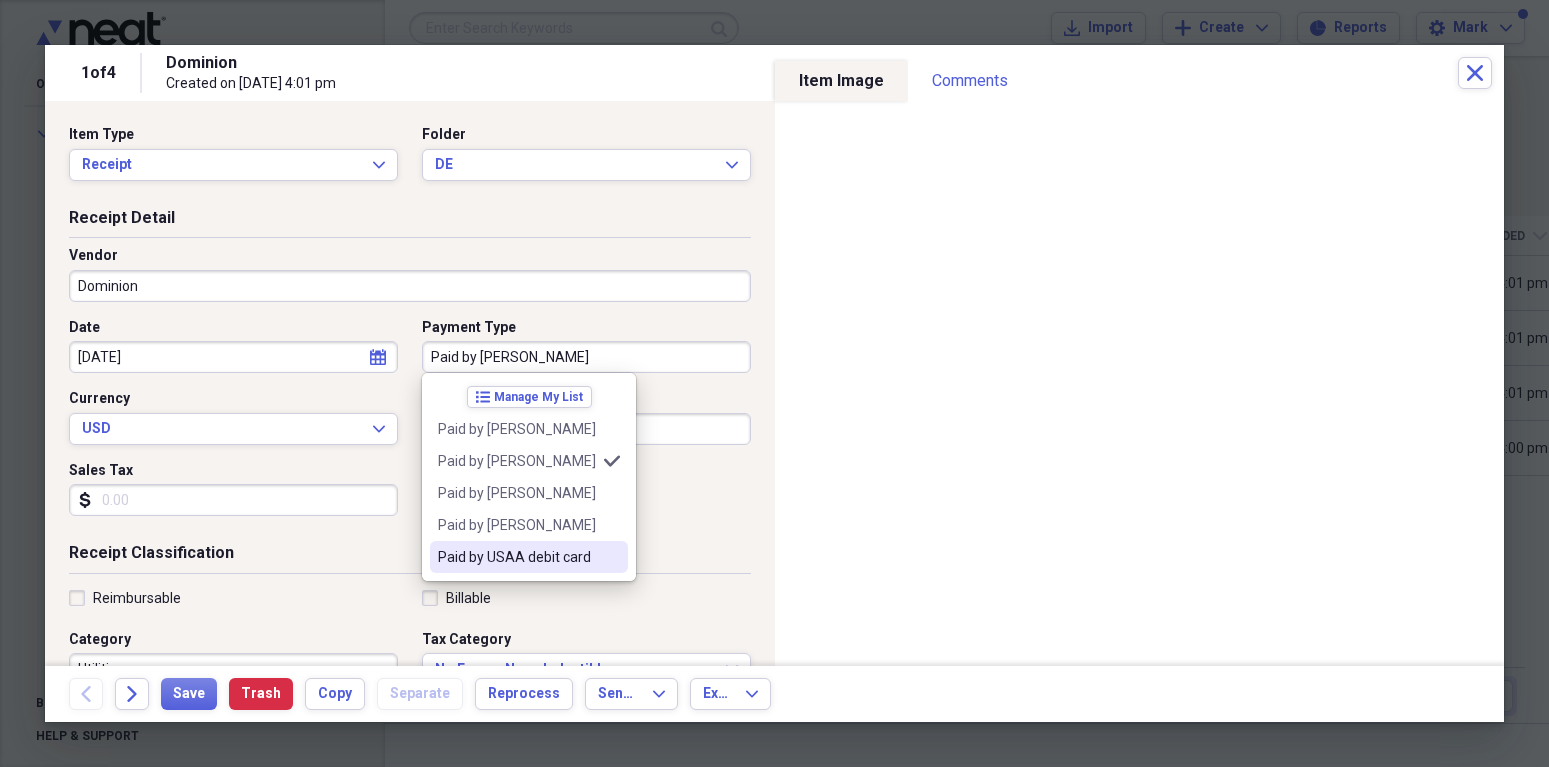 click on "Paid by USAA debit card" at bounding box center (517, 557) 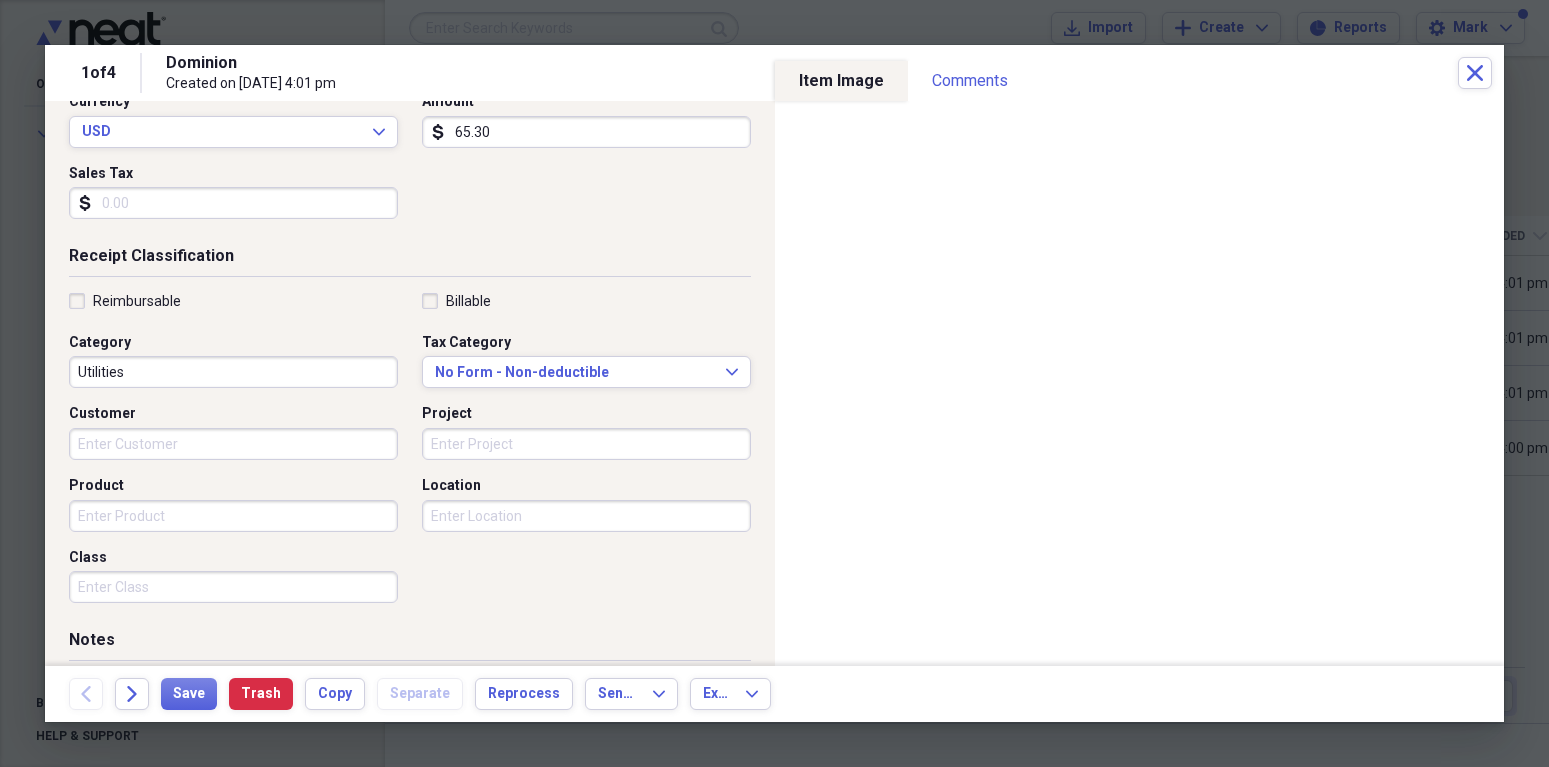 scroll, scrollTop: 301, scrollLeft: 0, axis: vertical 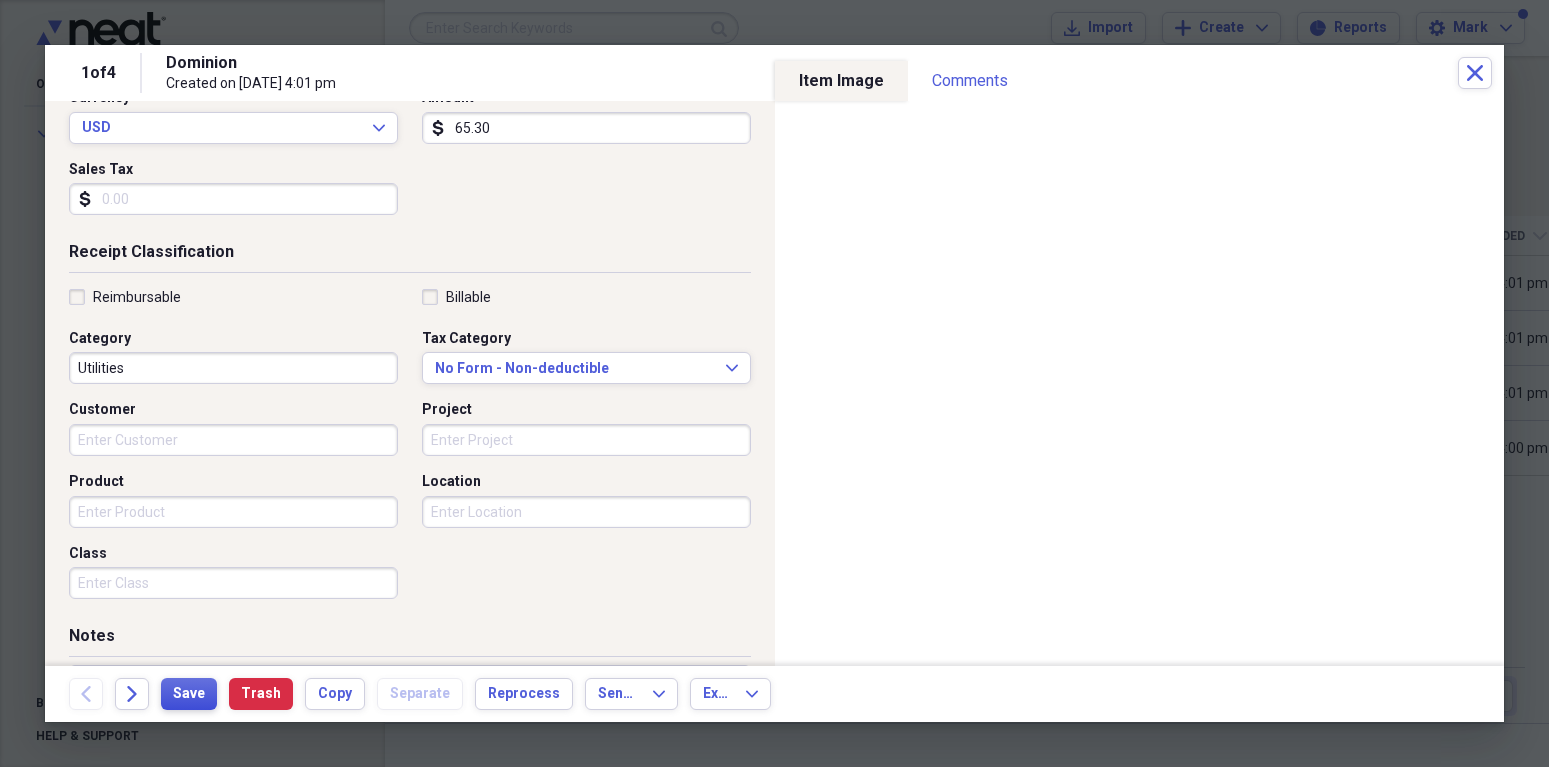 click on "Save" at bounding box center [189, 694] 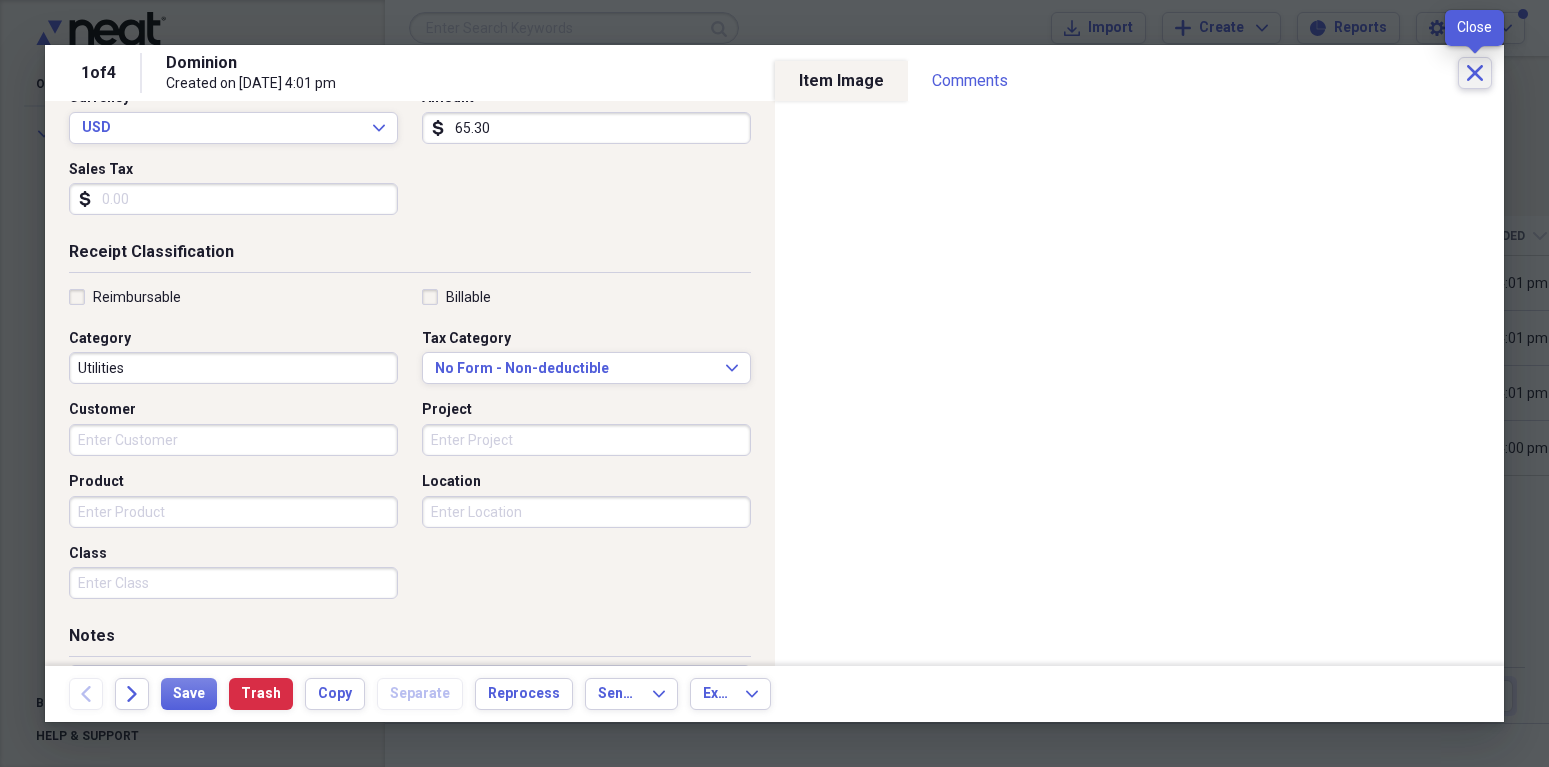 click on "Close" 